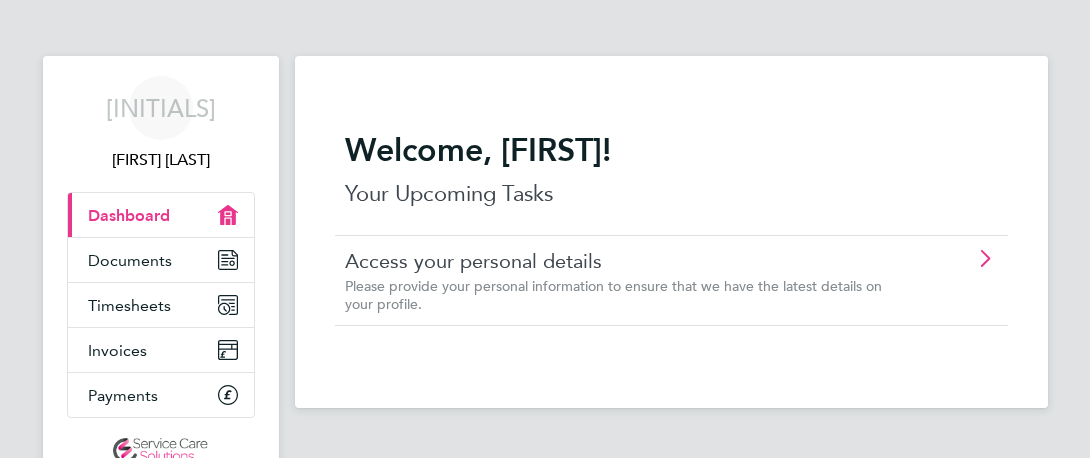 scroll, scrollTop: 0, scrollLeft: 0, axis: both 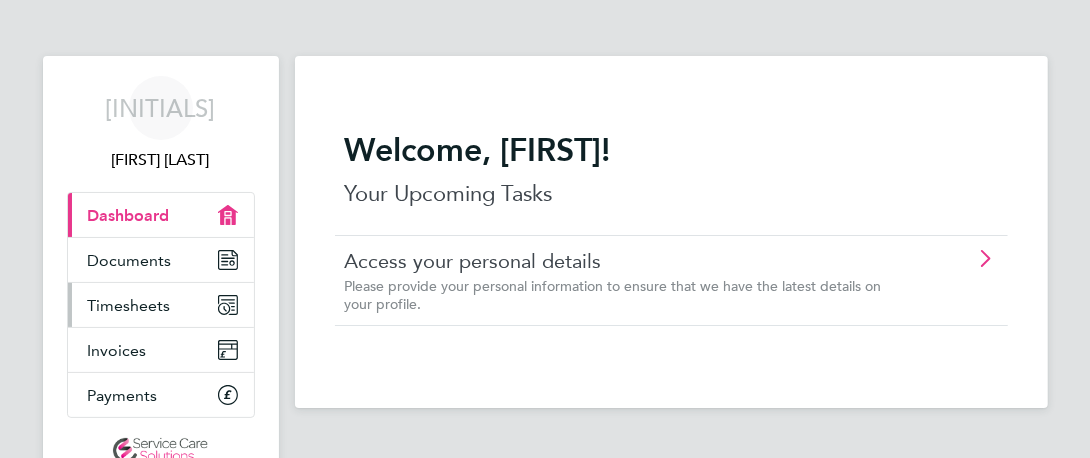 click 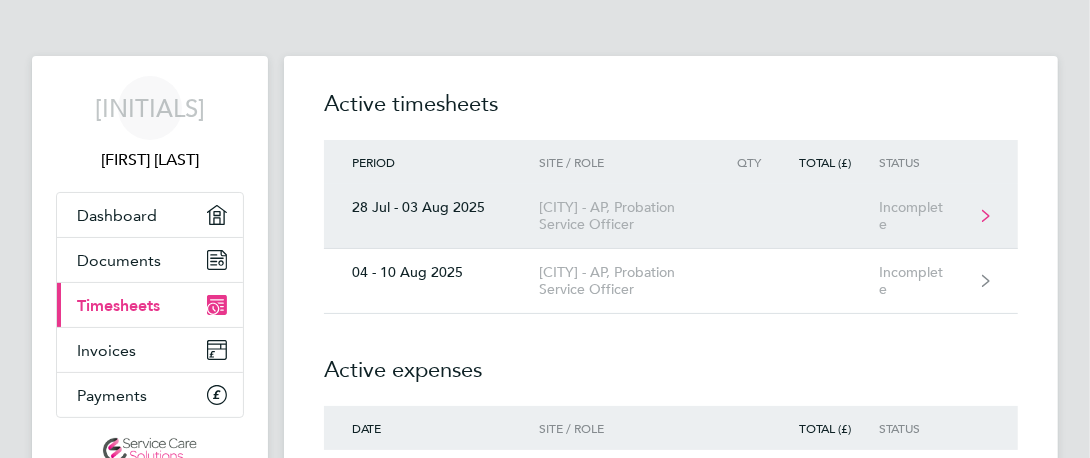 click 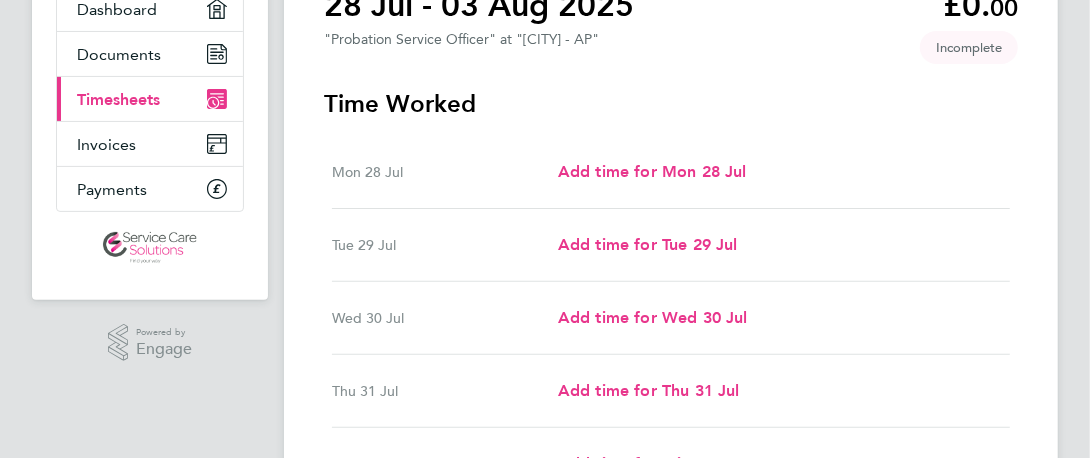 scroll, scrollTop: 214, scrollLeft: 0, axis: vertical 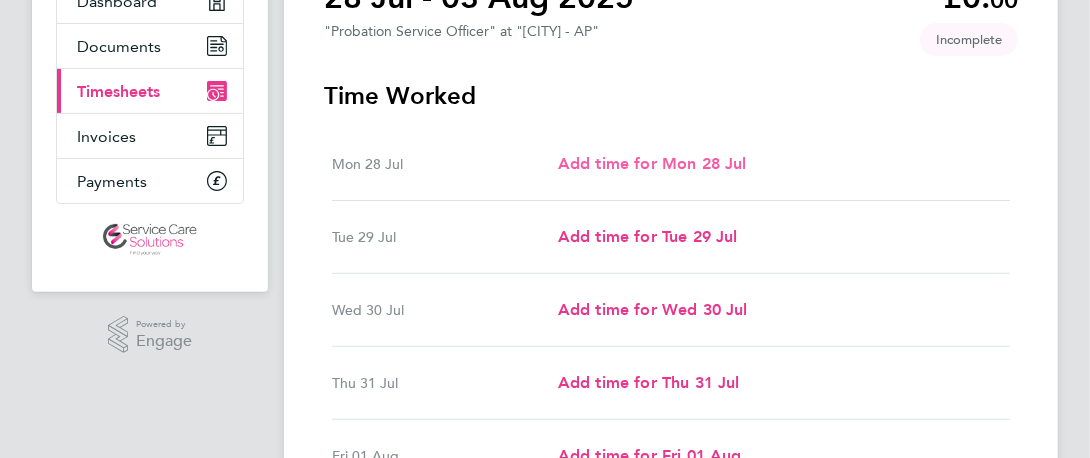 click on "Add time for Mon 28 Jul" at bounding box center (652, 163) 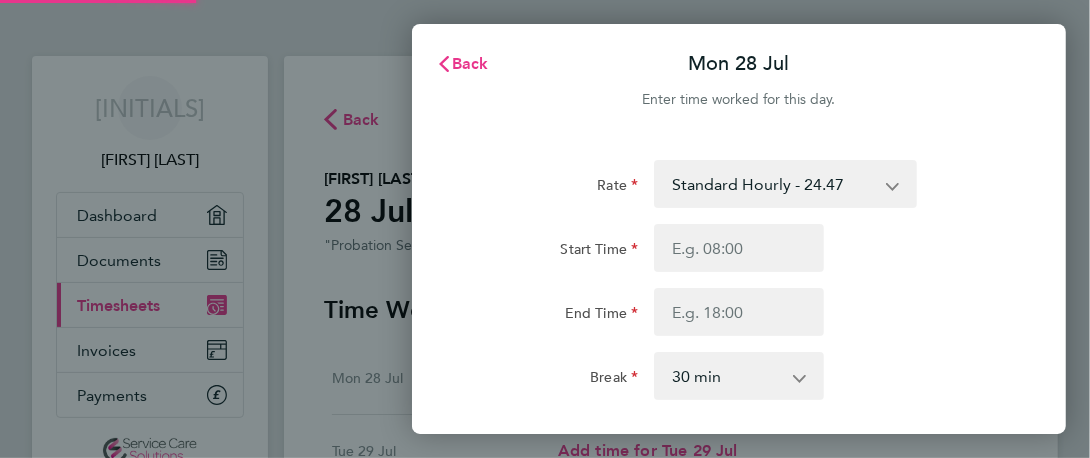 scroll, scrollTop: 0, scrollLeft: 0, axis: both 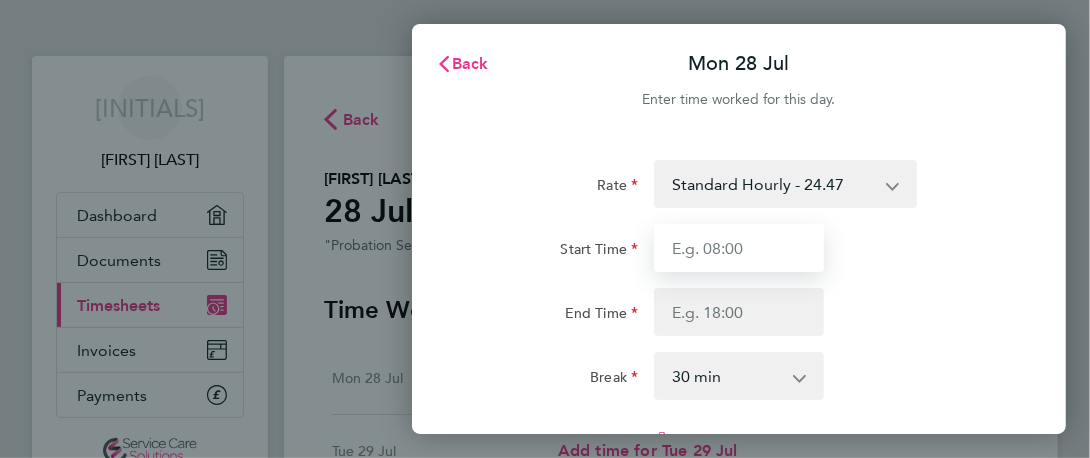 click on "Start Time" at bounding box center [739, 248] 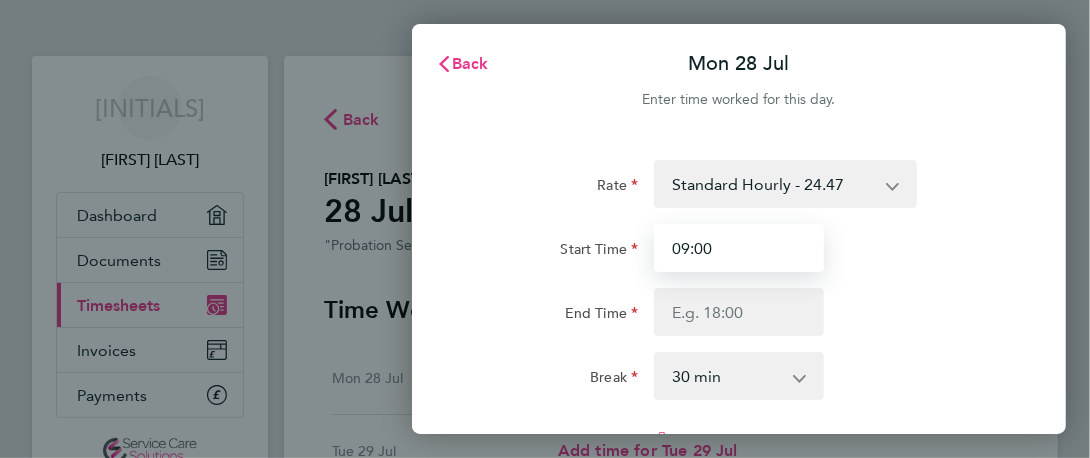 type on "09:00" 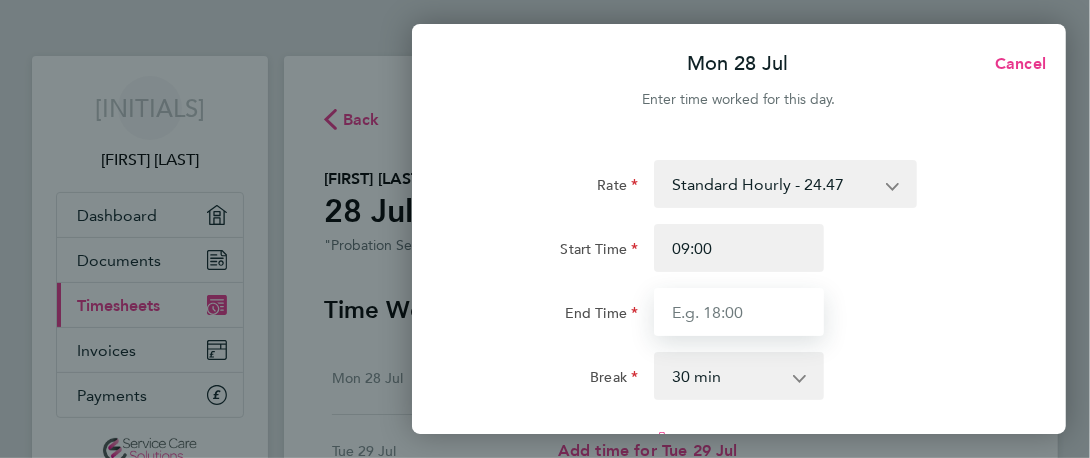 click on "End Time" at bounding box center (739, 312) 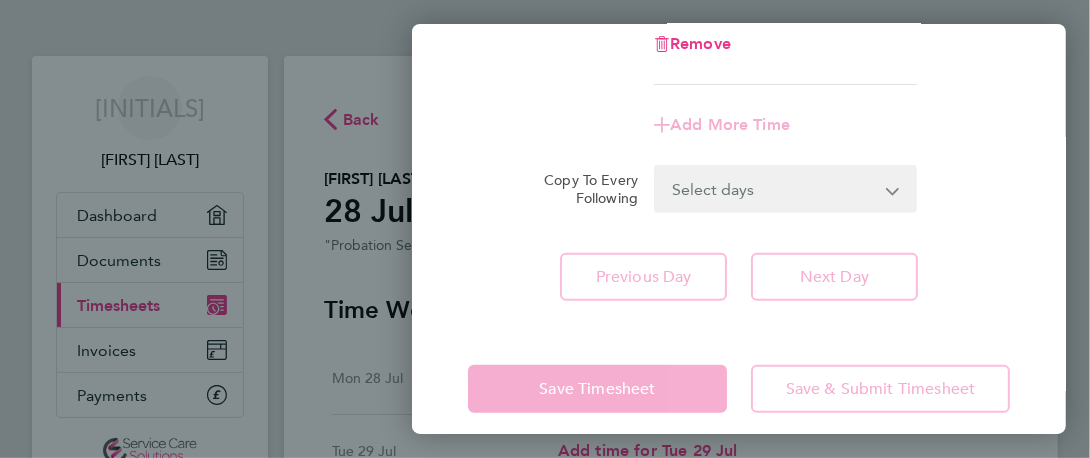 scroll, scrollTop: 413, scrollLeft: 0, axis: vertical 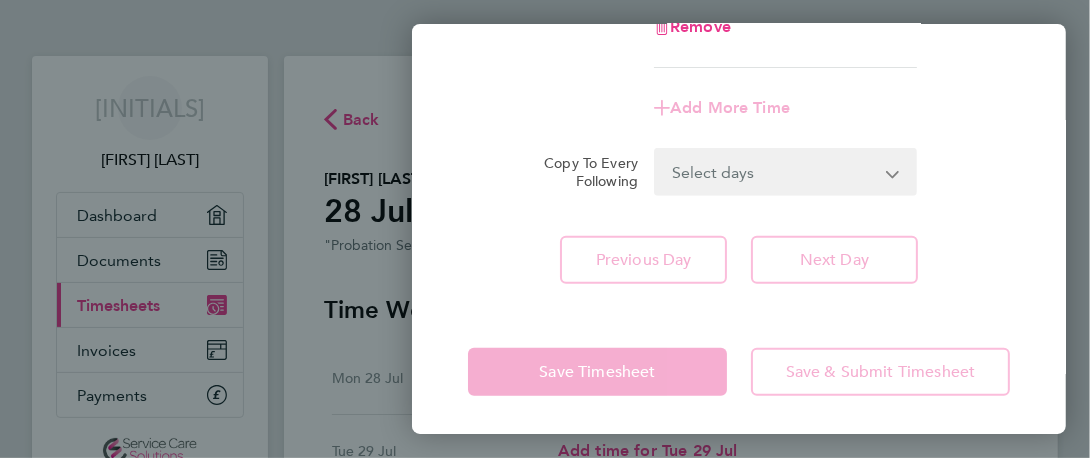 type on "17:00" 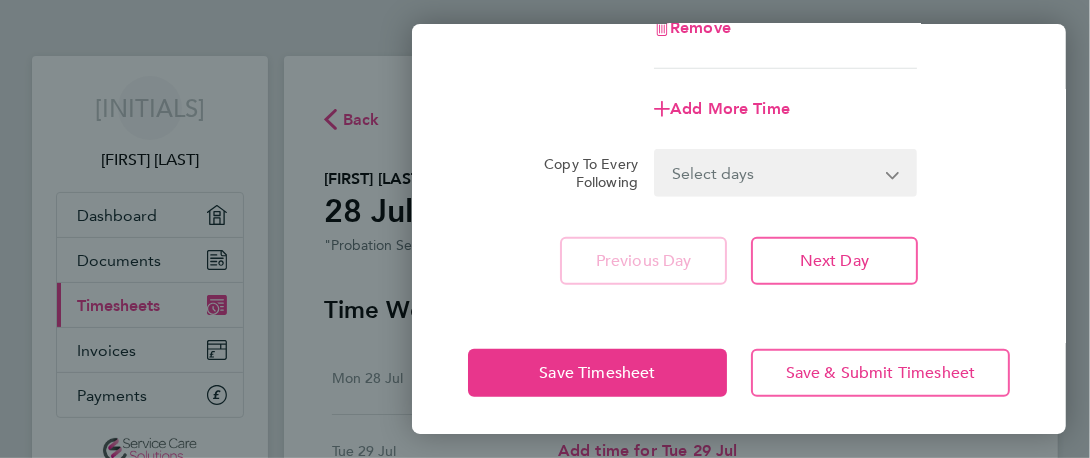 click on "Next Day" 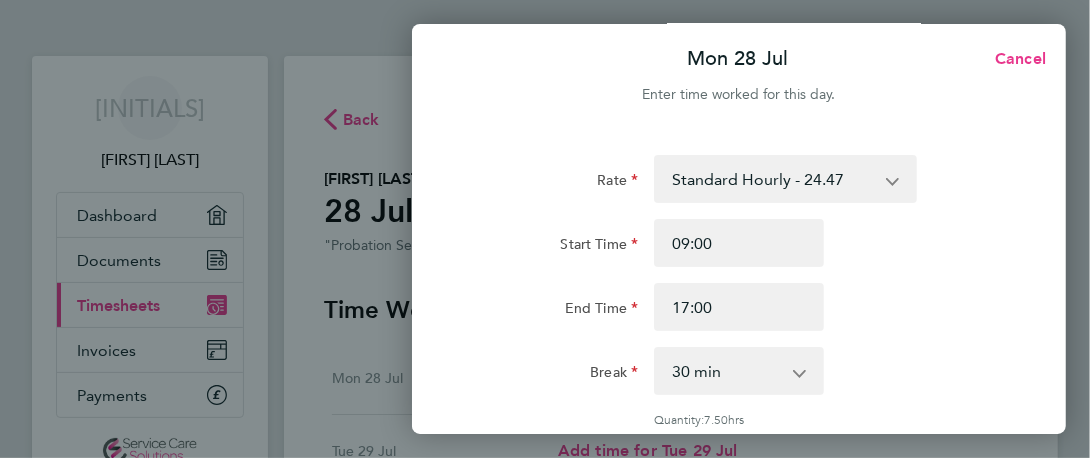 scroll, scrollTop: 0, scrollLeft: 0, axis: both 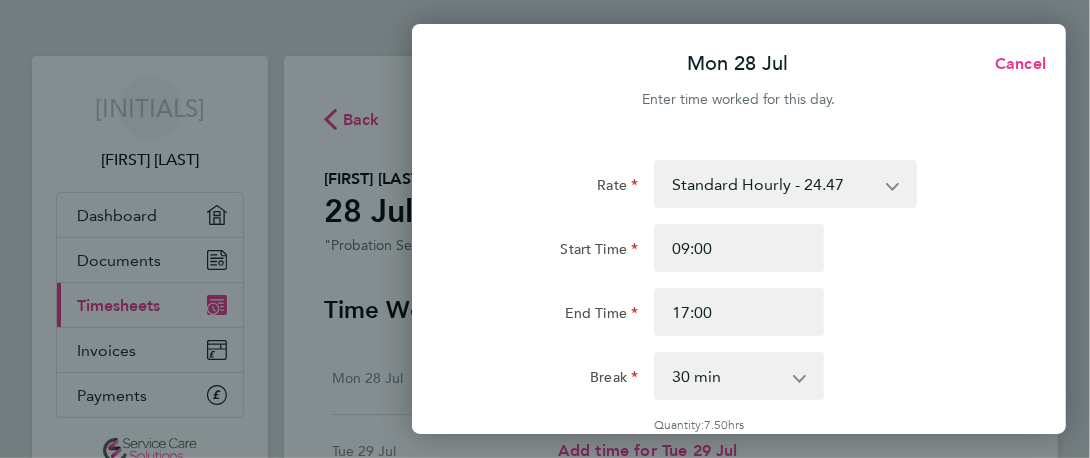 click on "Mon [DATE]  Cancel  Enter time worked for this day.  Rate  Standard Hourly - 24.47   Standard Hourly - 20.85   Standard Hourly - 21.86
Start Time 09:00 End Time 17:00 Break  0 min   15 min   30 min   45 min   60 min   75 min   90 min
Quantity:  7.50  hrs
Remove
Add More Time  Copy To Every Following  Select days   Day   Weekday (Mon-Fri)   Weekend (Sat-Sun)   Tuesday   Wednesday   Thursday   Friday   Saturday   Sunday
Previous Day   Next Day   Save Timesheet   Save & Submit Timesheet" 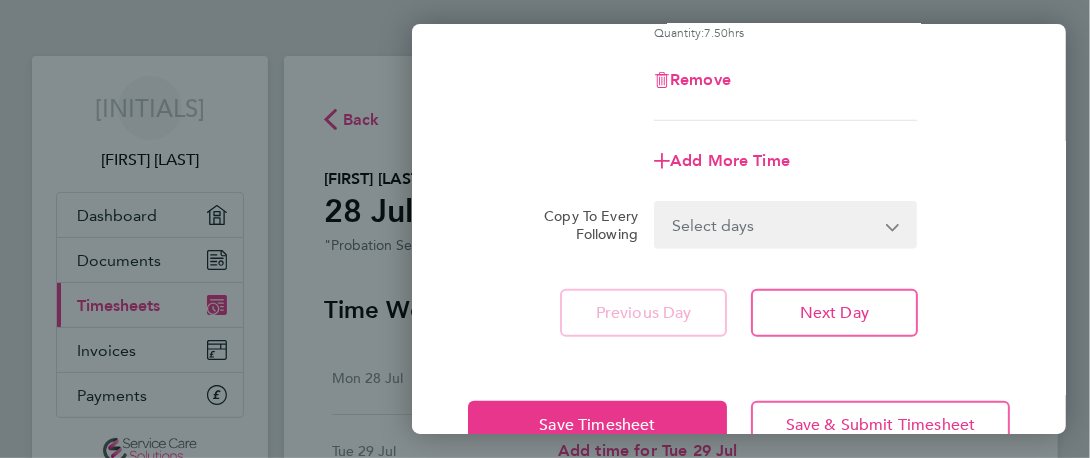 scroll, scrollTop: 393, scrollLeft: 0, axis: vertical 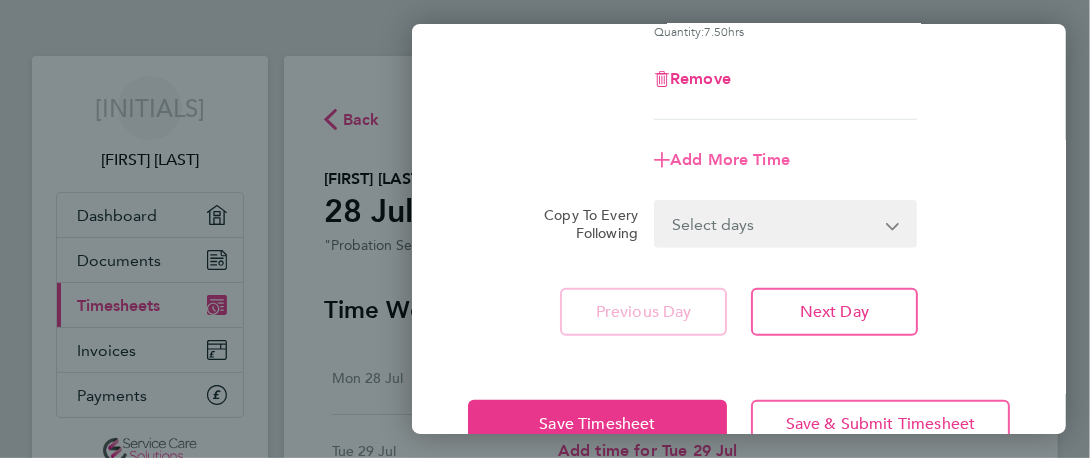 click 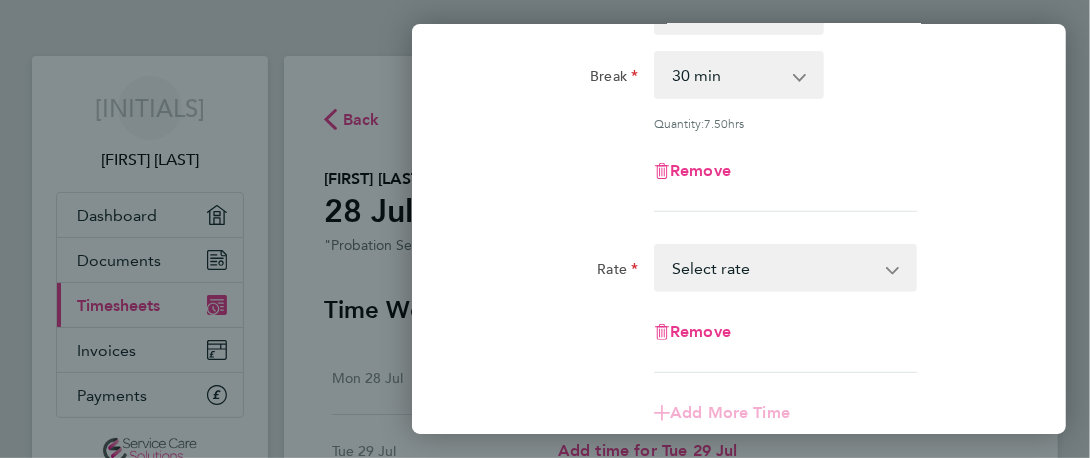scroll, scrollTop: 305, scrollLeft: 0, axis: vertical 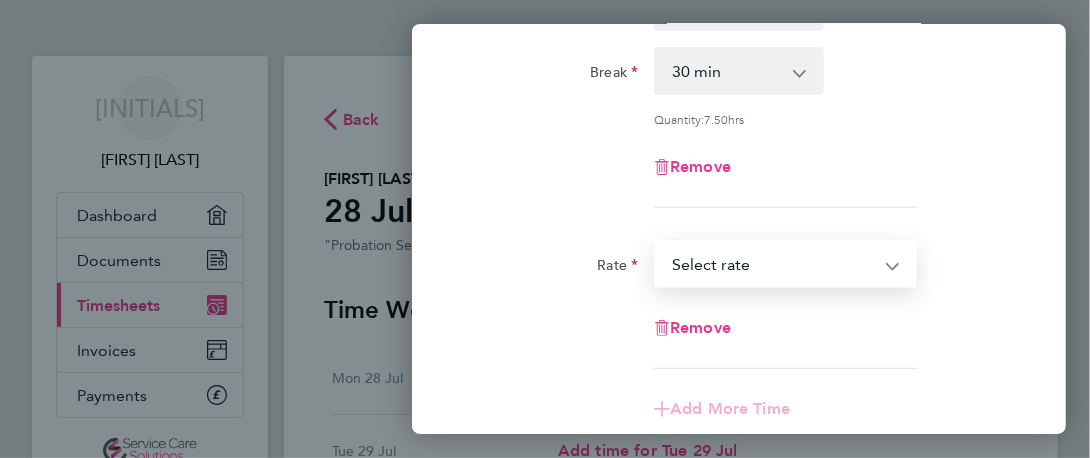click on "Standard Hourly - 20.85   Standard Hourly - 21.86   Standard Hourly - 24.47   Select rate" at bounding box center [773, 264] 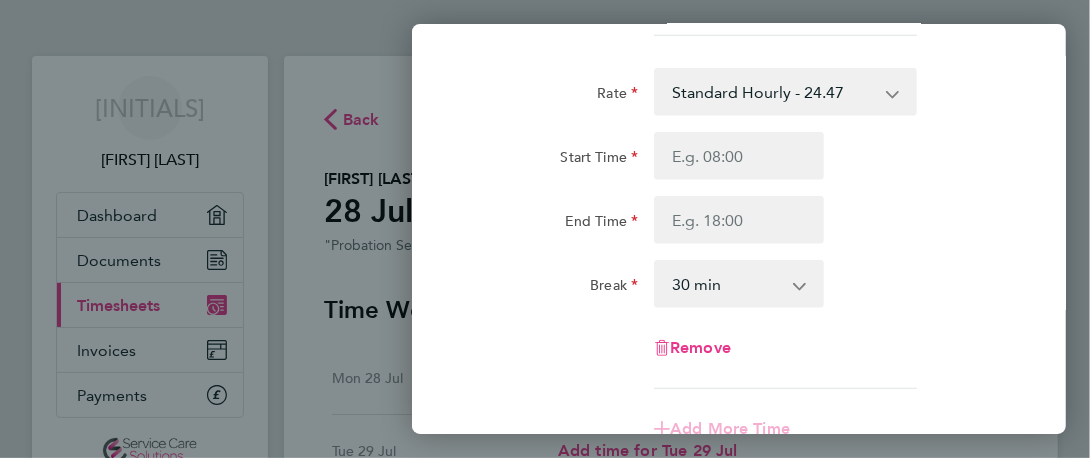 click on "Break" 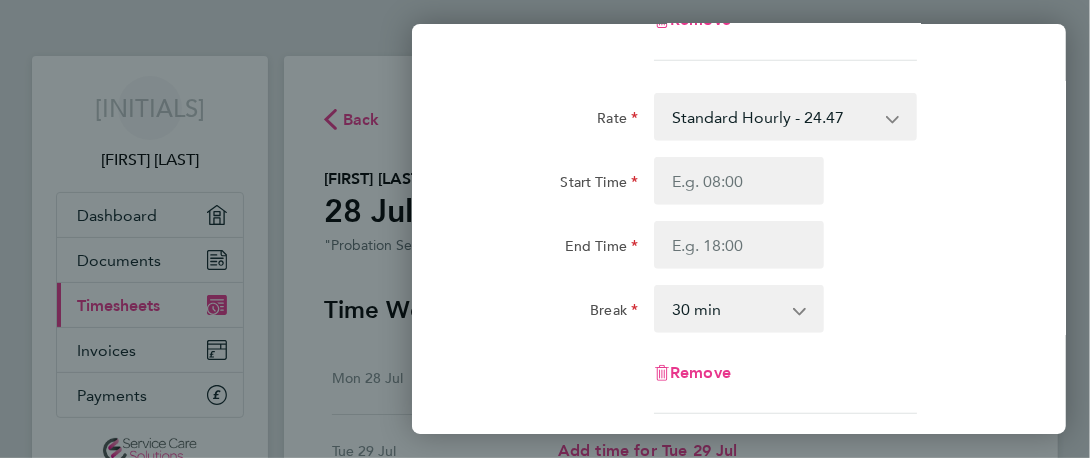 scroll, scrollTop: 451, scrollLeft: 0, axis: vertical 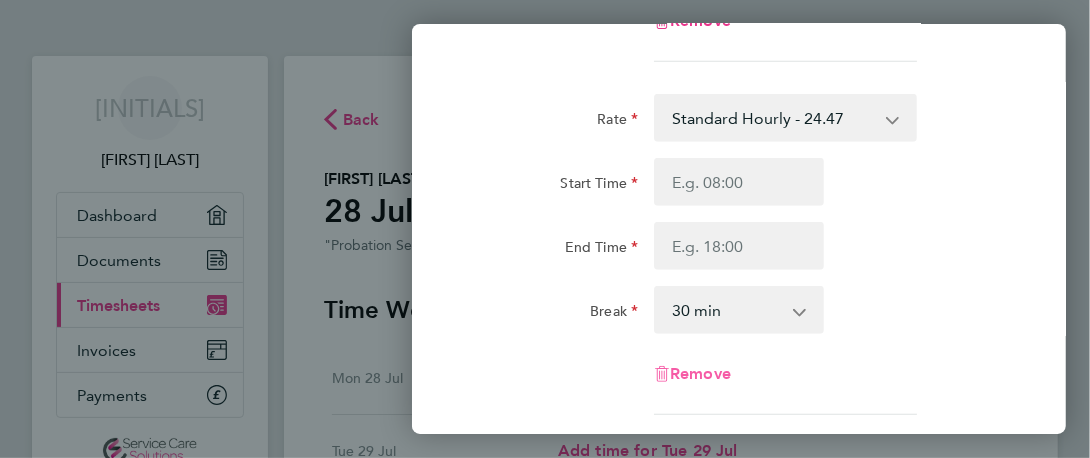 click on "Remove" 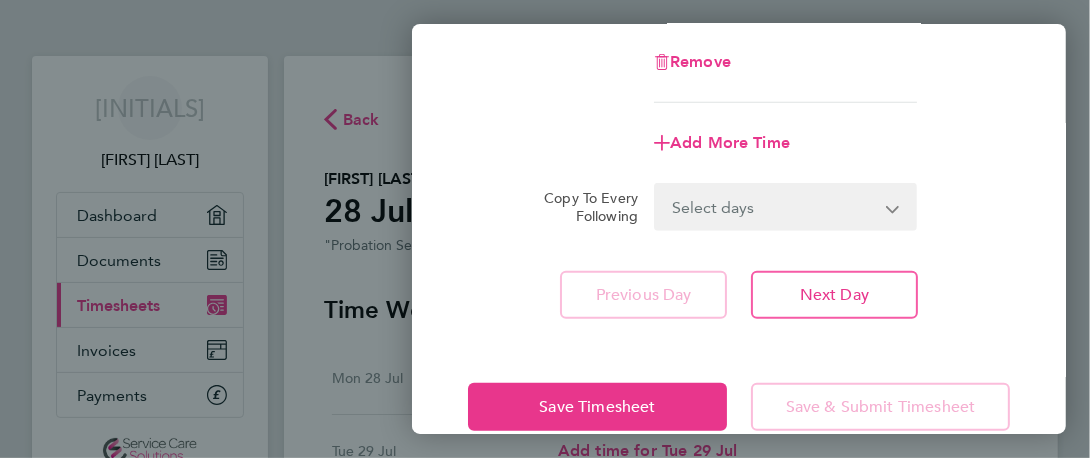 scroll, scrollTop: 410, scrollLeft: 0, axis: vertical 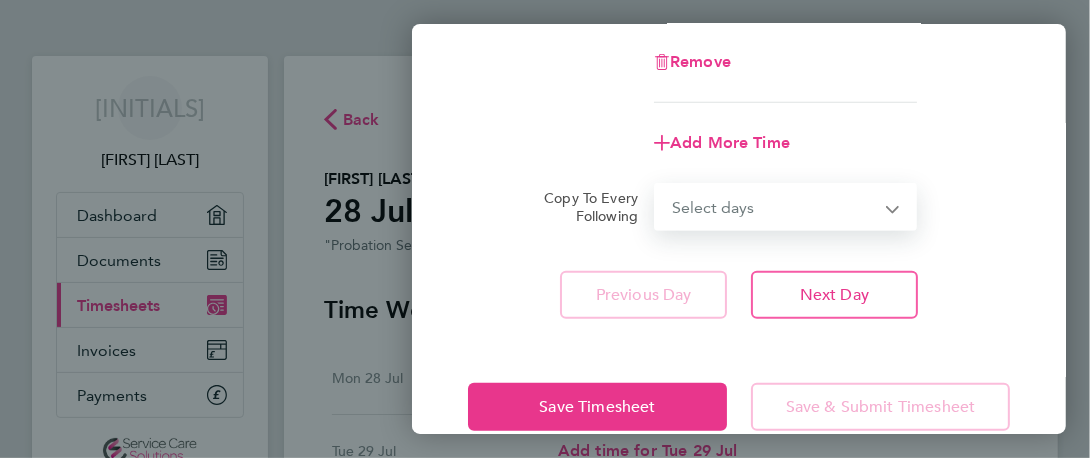 click on "Select days   Day   Weekday (Mon-Fri)   Weekend (Sat-Sun)   Tuesday   Wednesday   Thursday   Friday   Saturday   Sunday" at bounding box center (774, 207) 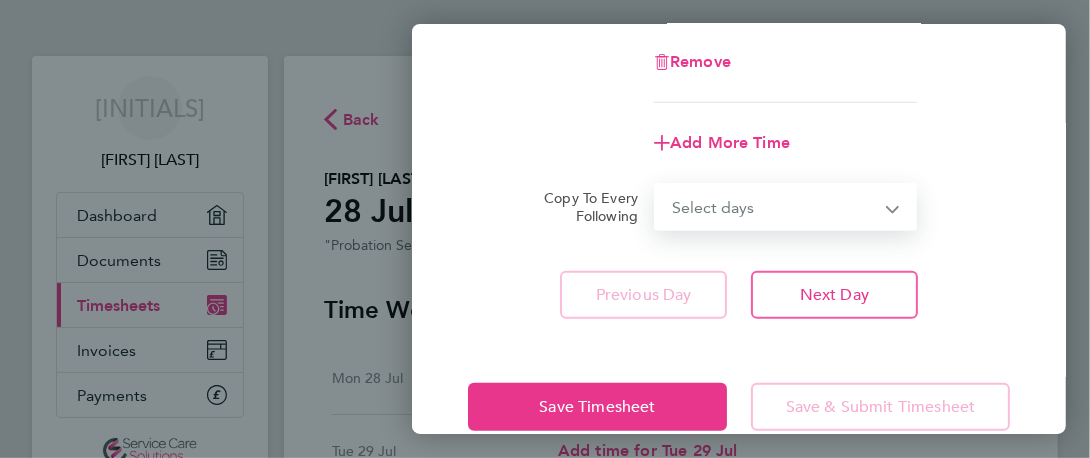 select on "TUE" 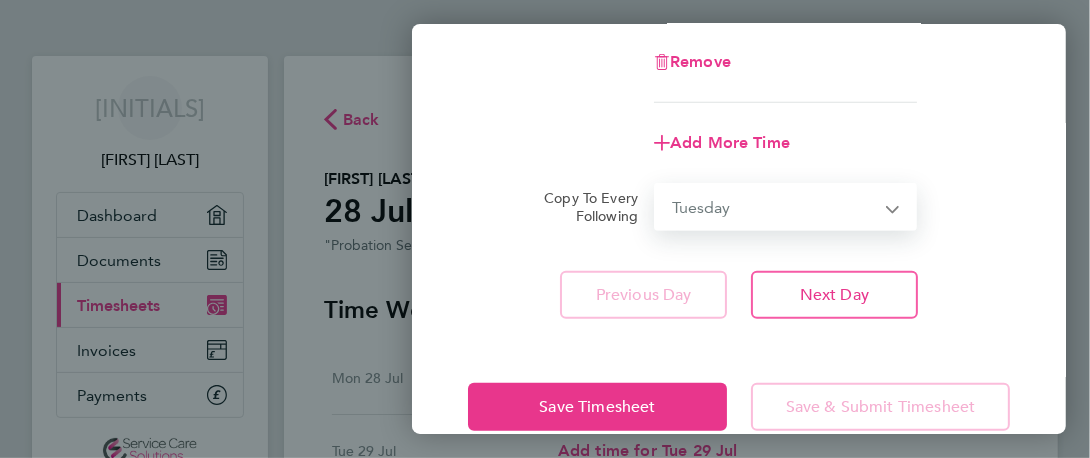 click on "Select days   Day   Weekday (Mon-Fri)   Weekend (Sat-Sun)   Tuesday   Wednesday   Thursday   Friday   Saturday   Sunday" at bounding box center [774, 207] 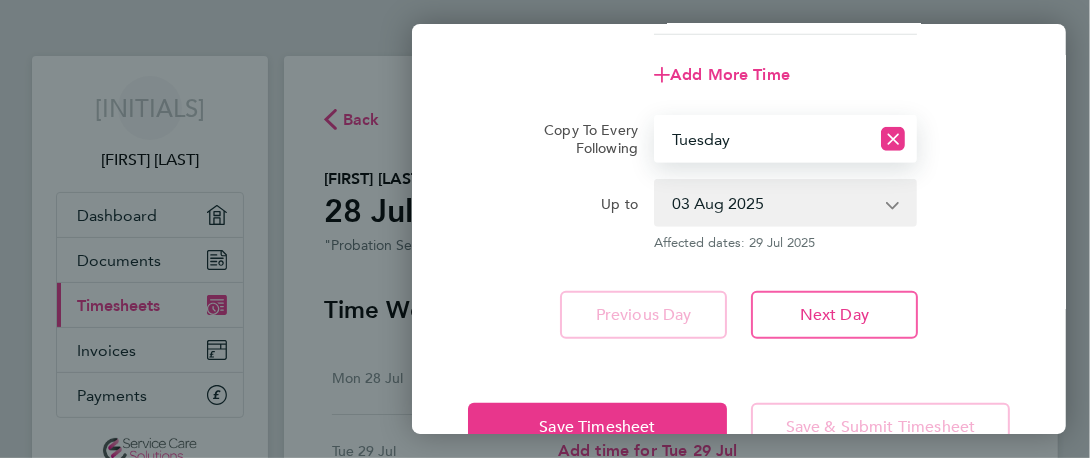 scroll, scrollTop: 532, scrollLeft: 0, axis: vertical 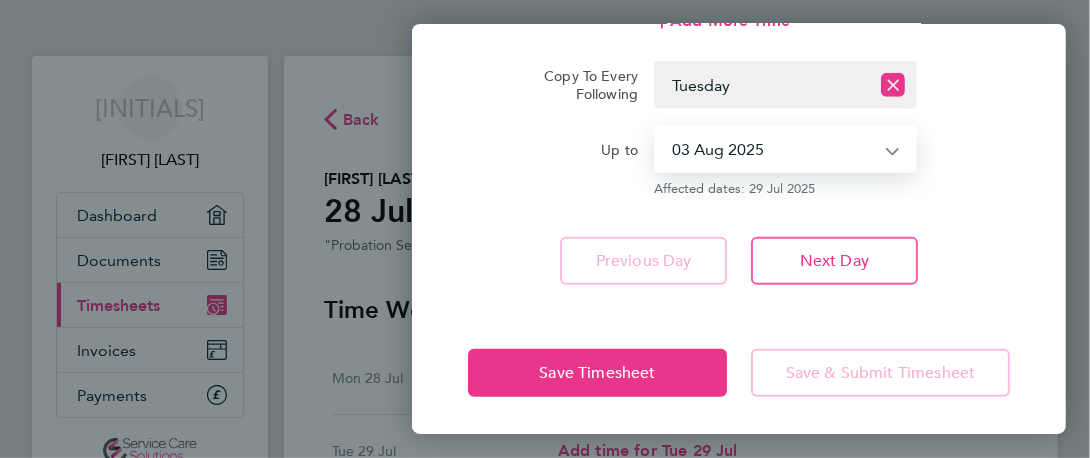 click on "29 Jul 2025   30 Jul 2025   31 Jul 2025   01 Aug 2025   02 Aug 2025   03 Aug 2025" at bounding box center [773, 149] 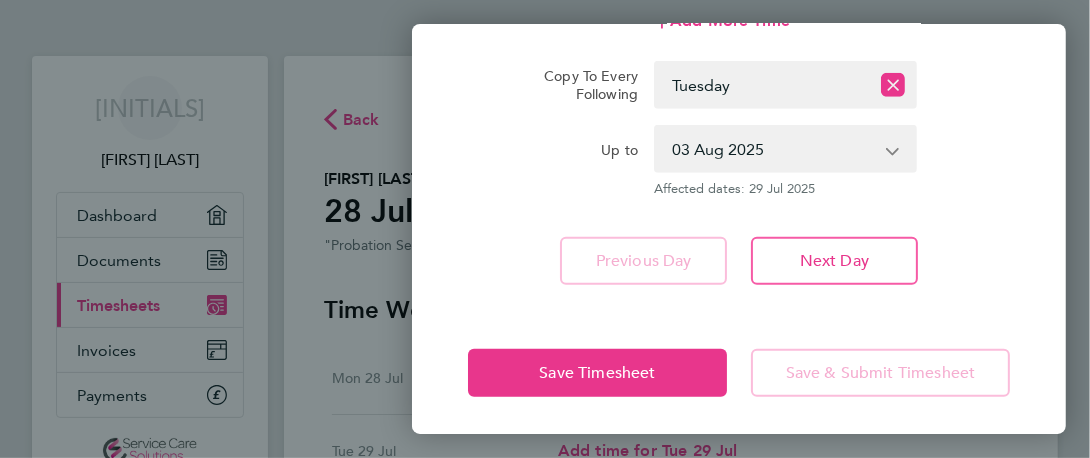 click 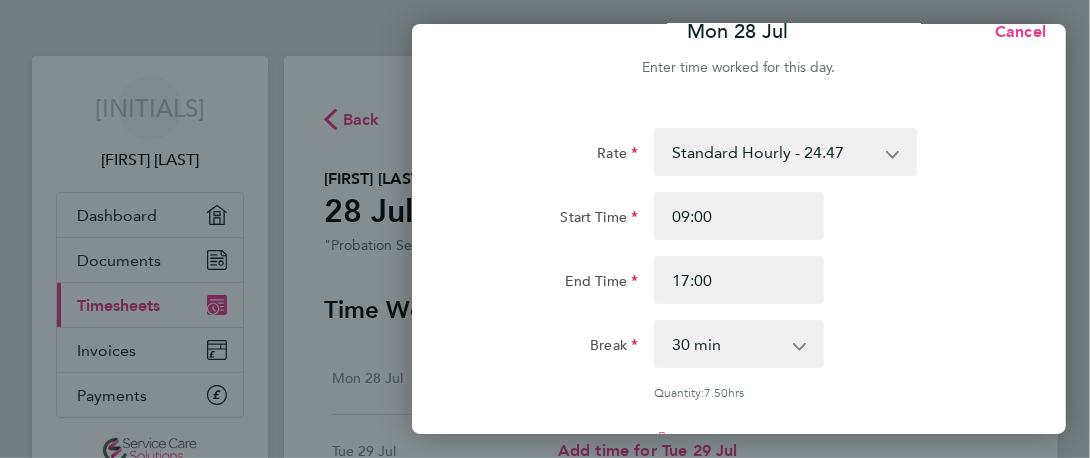 scroll, scrollTop: 0, scrollLeft: 0, axis: both 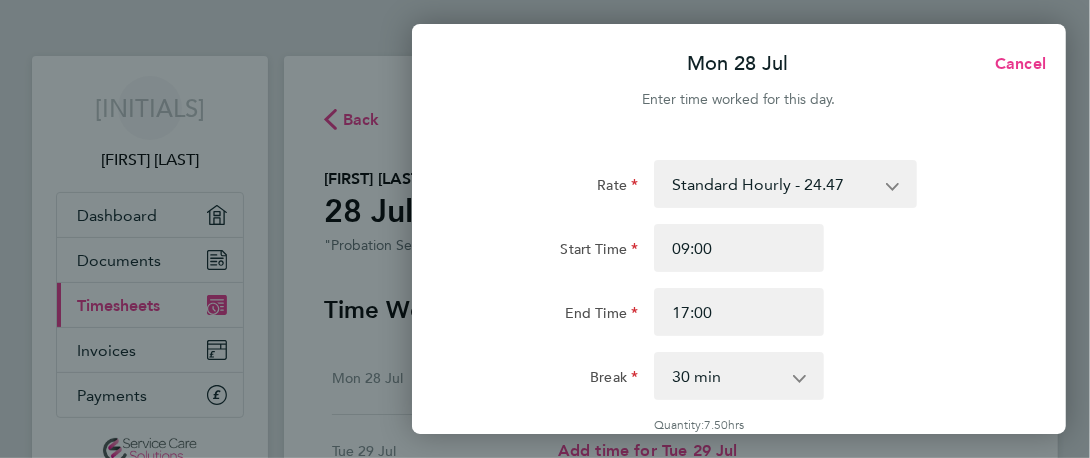 click on "Rate  Standard Hourly - 24.47   Standard Hourly - 20.85   Standard Hourly - 21.86
Start Time 09:00 End Time 17:00 Break  0 min   15 min   30 min   45 min   60 min   75 min   90 min
Quantity:  7.50  hrs
Remove
Add More Time  Copy To Every Following  Select days   Day   Weekday (Mon-Fri)   Weekend (Sat-Sun)   Tuesday   Wednesday   Thursday   Friday   Saturday   Sunday
Up to  29 Jul 2025   30 Jul 2025   31 Jul 2025   01 Aug 2025   02 Aug 2025   03 Aug 2025
Affected dates: 29 Jul 2025   Previous Day   Next Day" 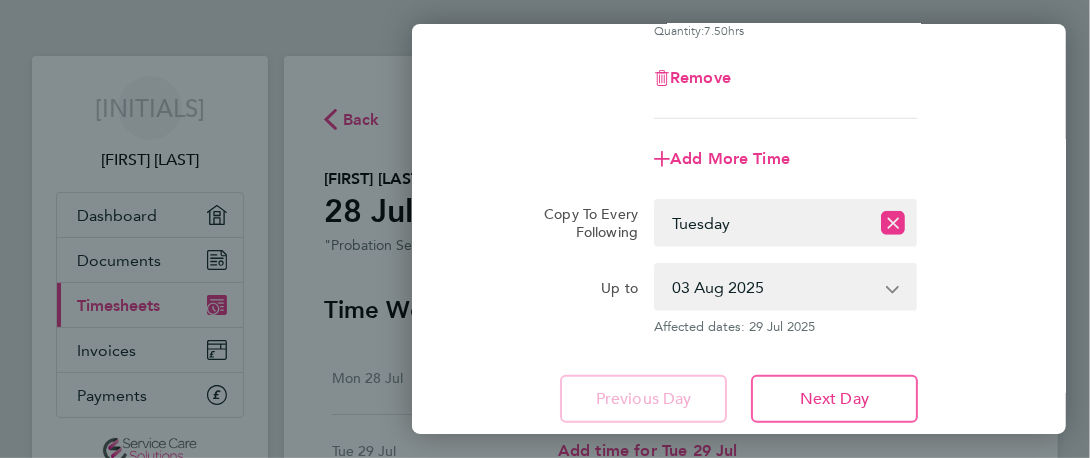scroll, scrollTop: 397, scrollLeft: 0, axis: vertical 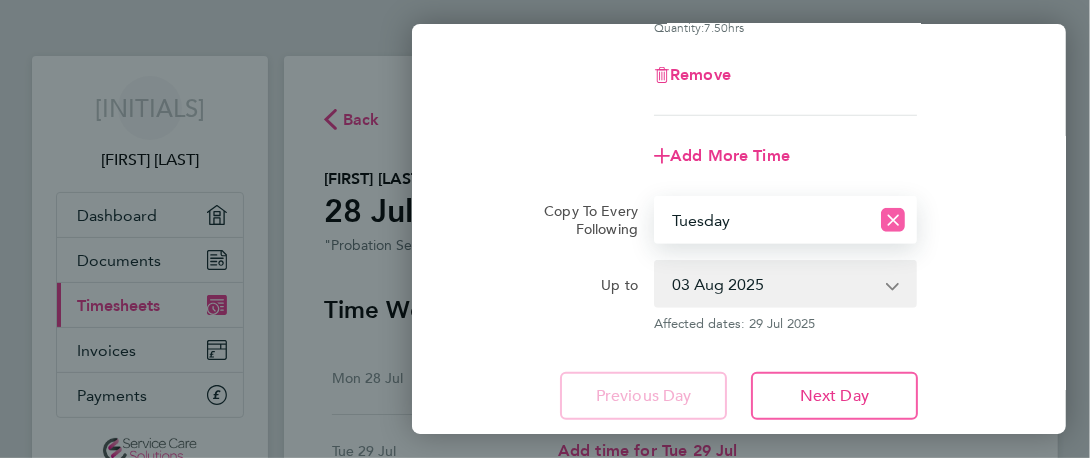 click 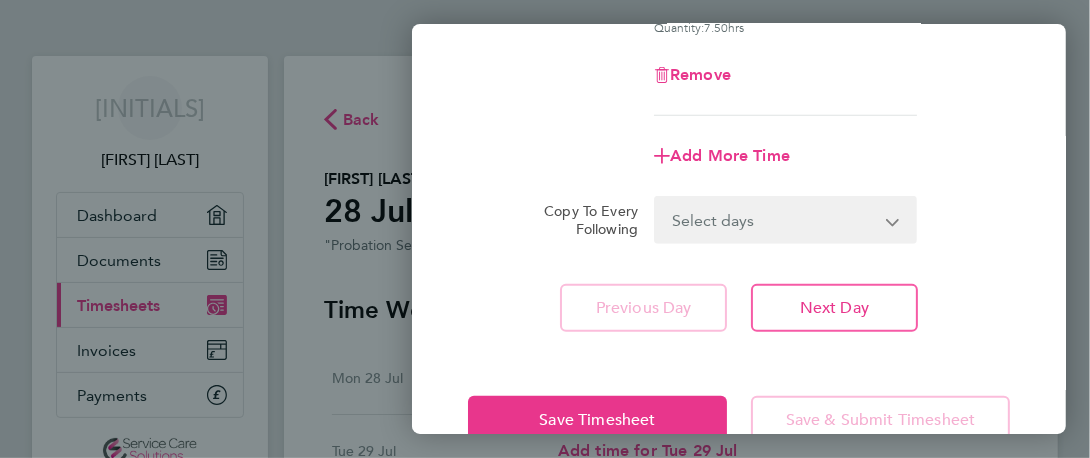 click 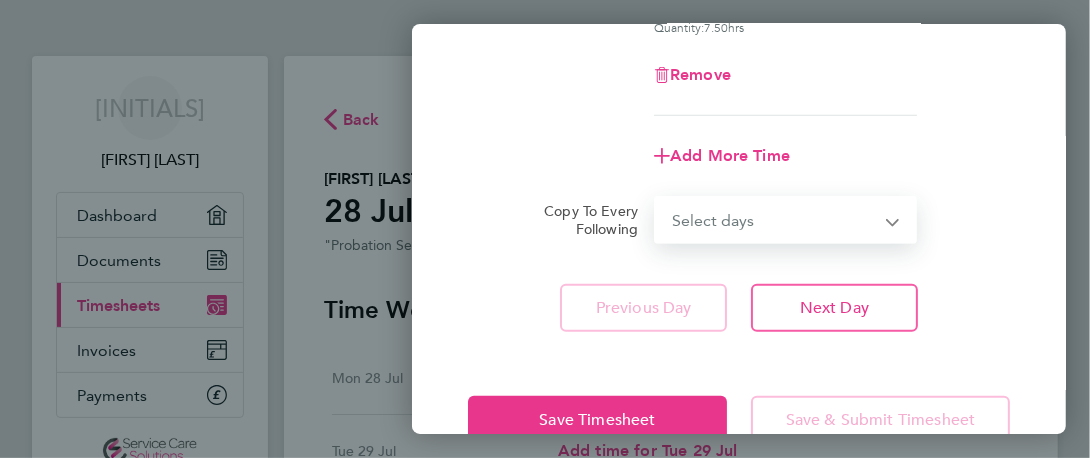 click on "Select days   Day   Weekday (Mon-Fri)   Weekend (Sat-Sun)   Tuesday   Wednesday   Thursday   Friday   Saturday   Sunday" at bounding box center (774, 220) 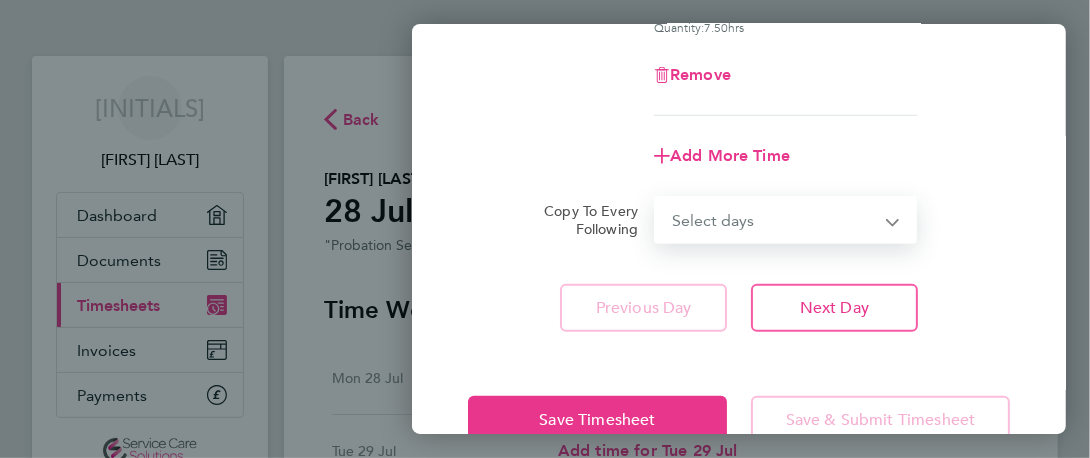select on "FRI" 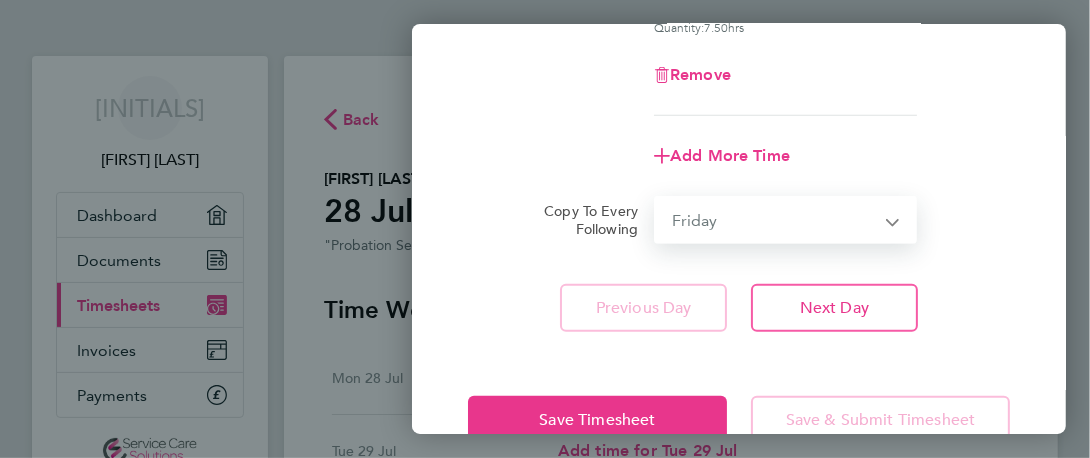 click on "Select days   Day   Weekday (Mon-Fri)   Weekend (Sat-Sun)   Tuesday   Wednesday   Thursday   Friday   Saturday   Sunday" at bounding box center [774, 220] 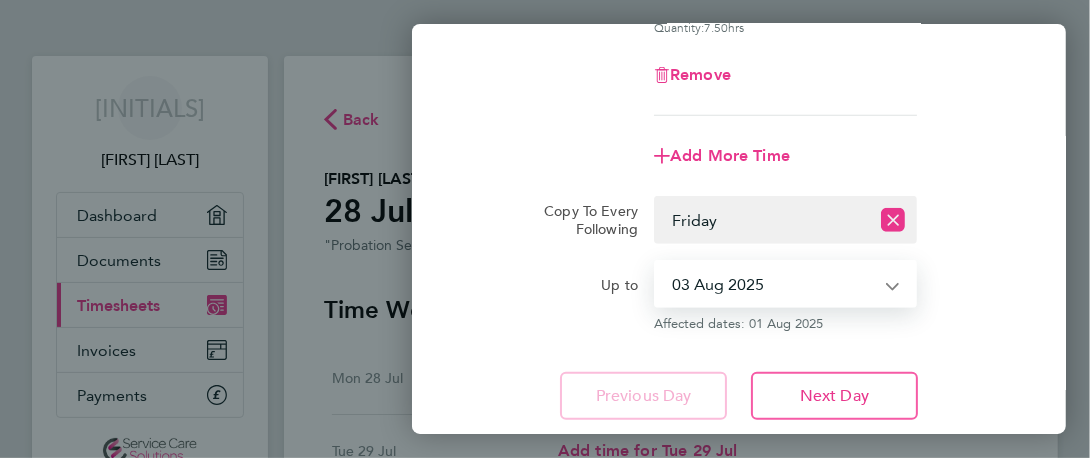 click on "01 Aug 2025   02 Aug 2025   03 Aug 2025" at bounding box center [773, 284] 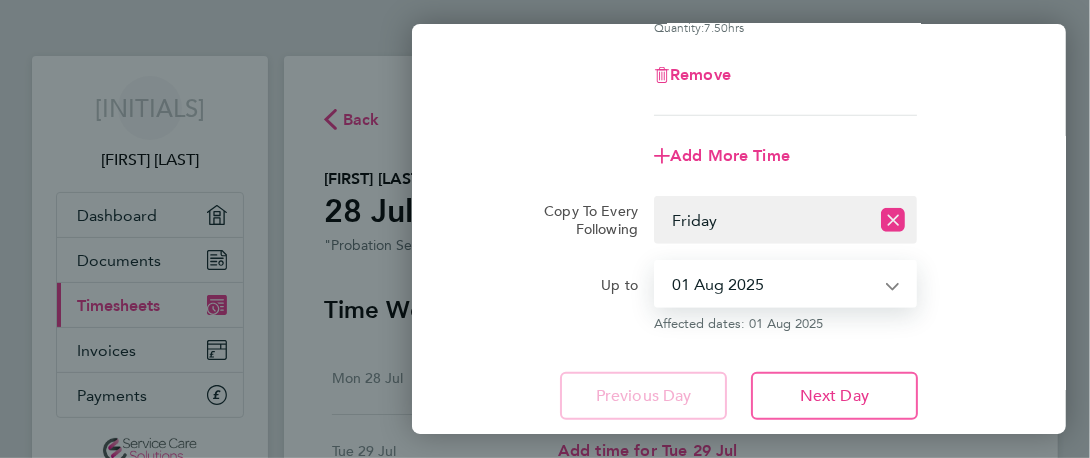 click on "01 Aug 2025   02 Aug 2025   03 Aug 2025" at bounding box center [773, 284] 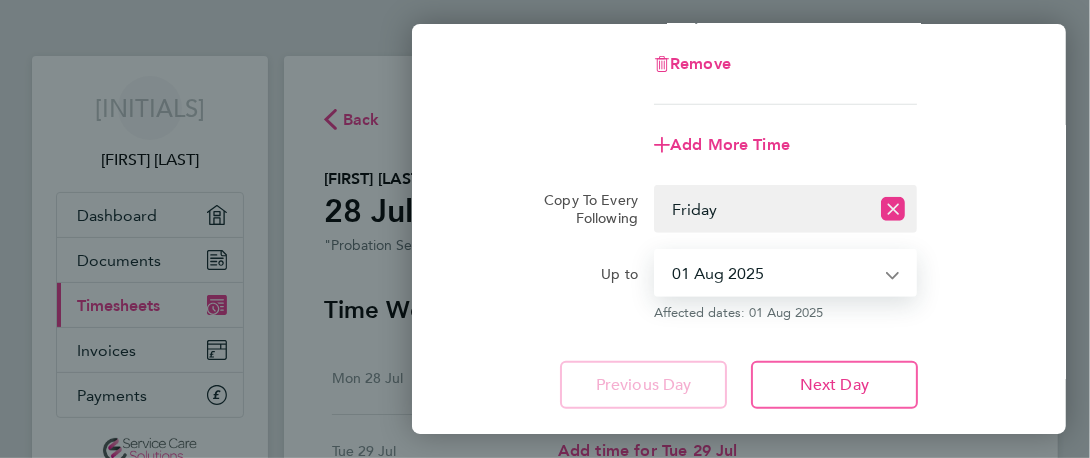 scroll, scrollTop: 407, scrollLeft: 0, axis: vertical 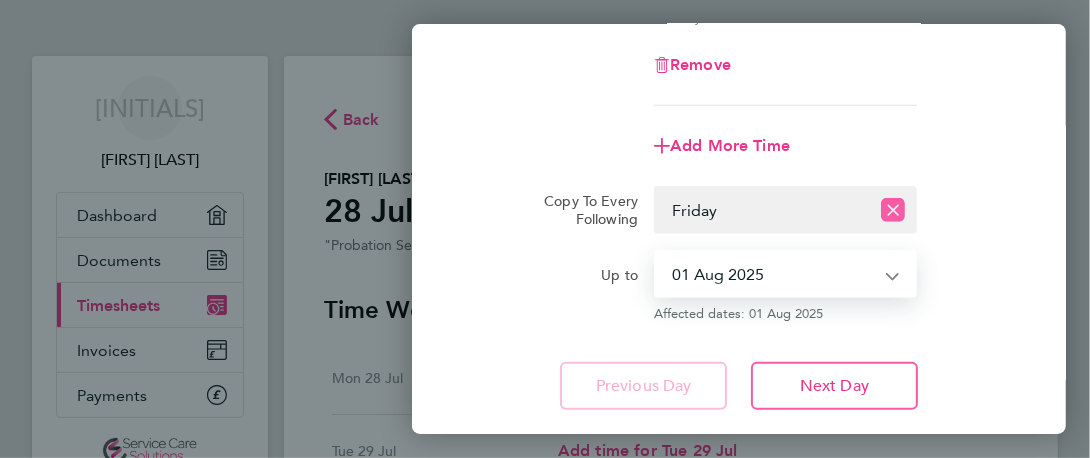 click 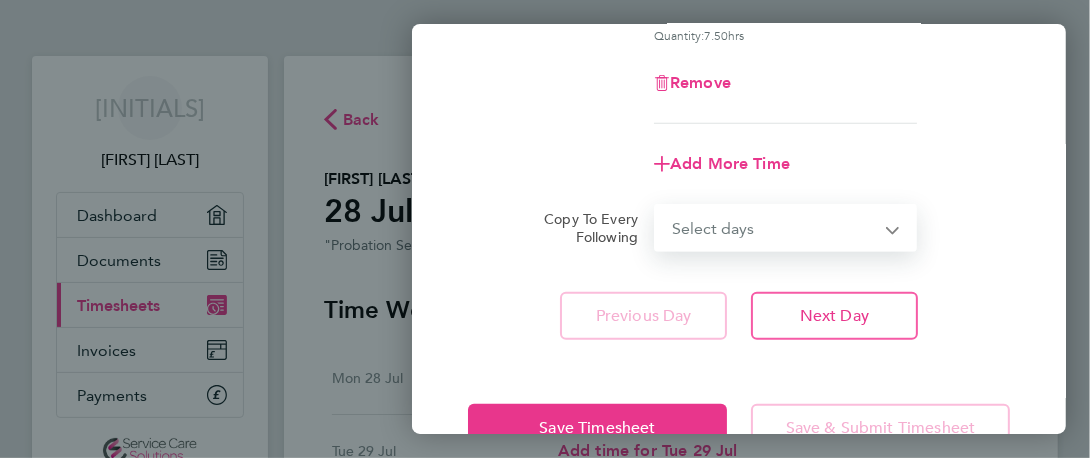 scroll, scrollTop: 396, scrollLeft: 0, axis: vertical 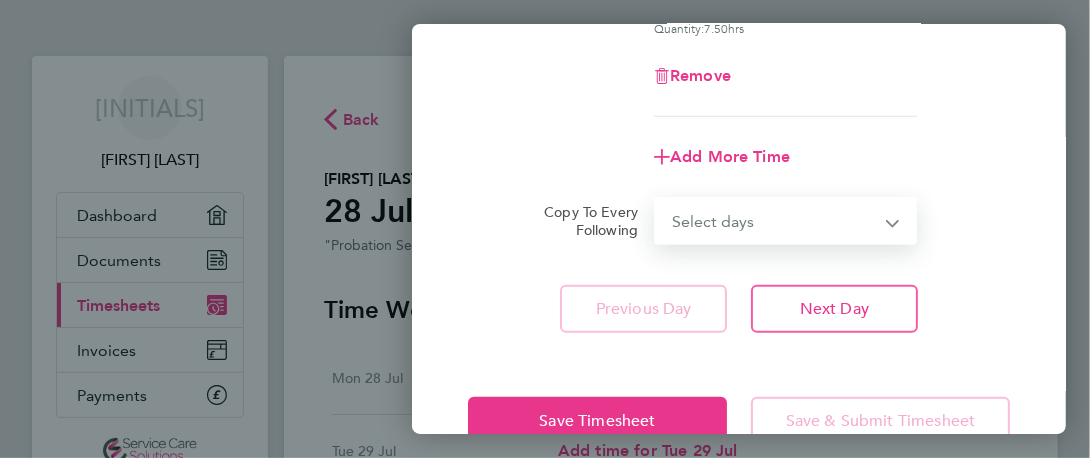 click on "Select days   Day   Weekday (Mon-Fri)   Weekend (Sat-Sun)   Tuesday   Wednesday   Thursday   Friday   Saturday   Sunday" at bounding box center [774, 221] 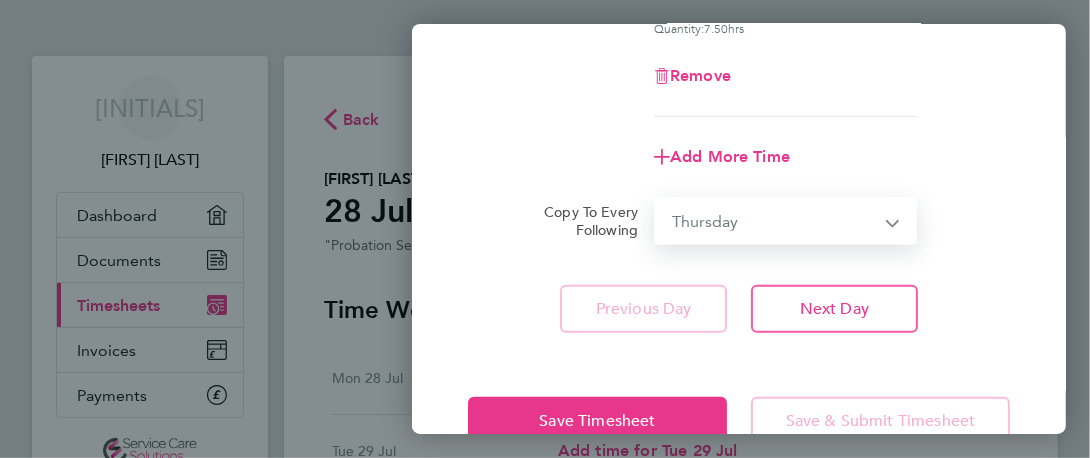 click on "Select days   Day   Weekday (Mon-Fri)   Weekend (Sat-Sun)   Tuesday   Wednesday   Thursday   Friday   Saturday   Sunday" at bounding box center (774, 221) 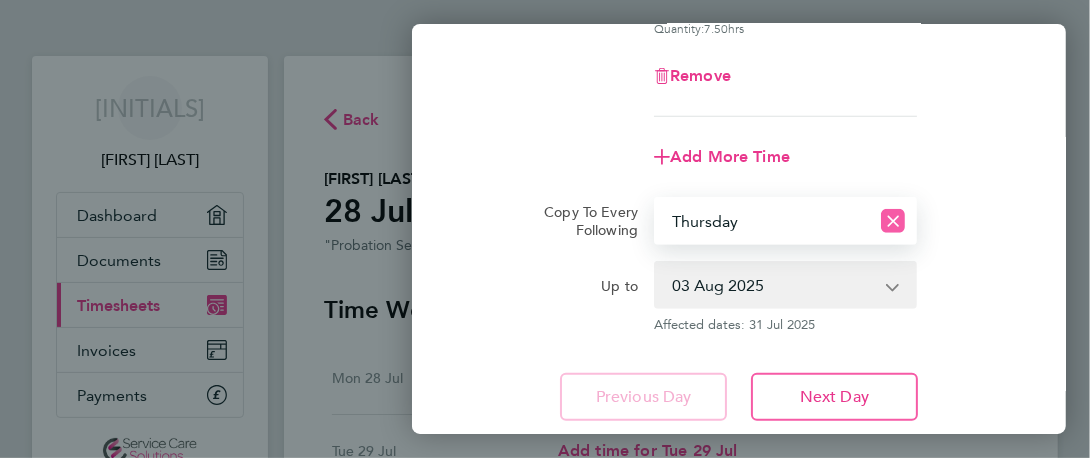 click 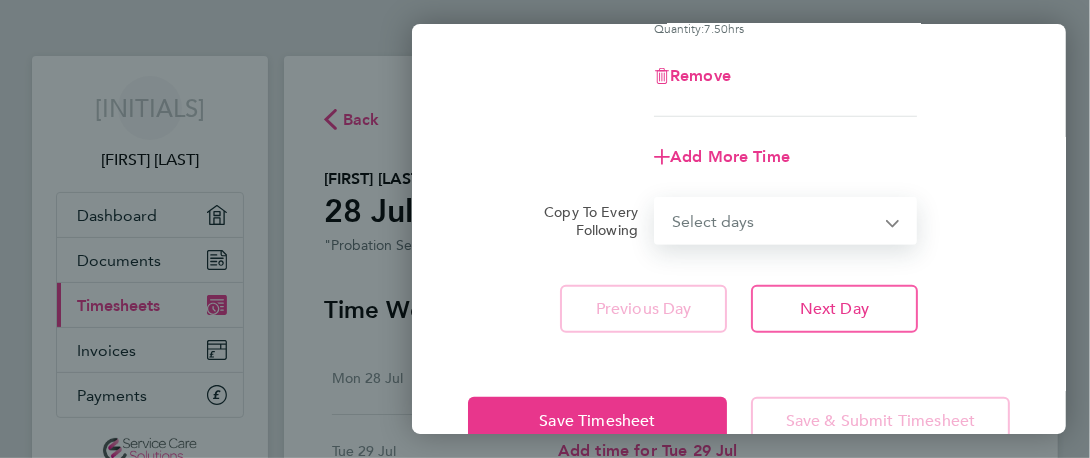 click on "Select days   Day   Weekday (Mon-Fri)   Weekend (Sat-Sun)   Tuesday   Wednesday   Thursday   Friday   Saturday   Sunday" at bounding box center [774, 221] 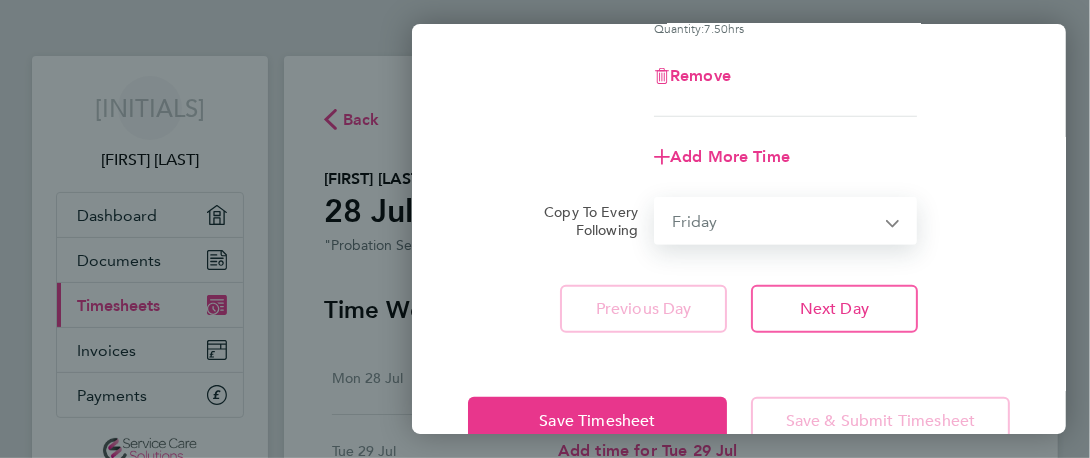click on "Select days   Day   Weekday (Mon-Fri)   Weekend (Sat-Sun)   Tuesday   Wednesday   Thursday   Friday   Saturday   Sunday" at bounding box center [774, 221] 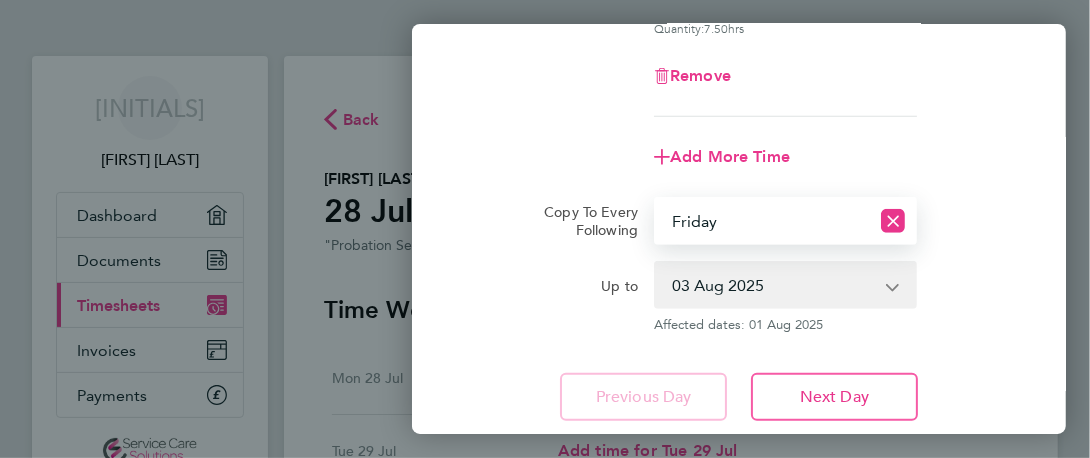 click 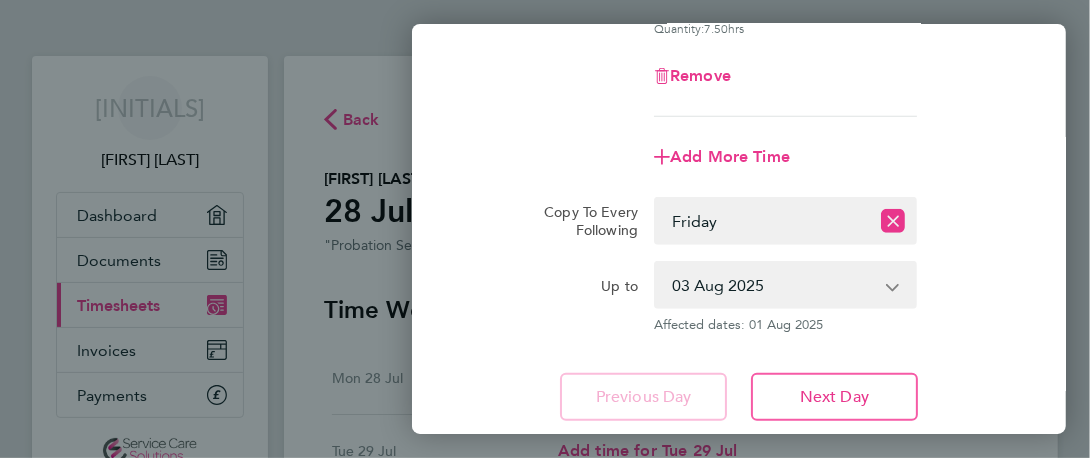 click on "01 Aug 2025   02 Aug 2025   03 Aug 2025" at bounding box center (773, 285) 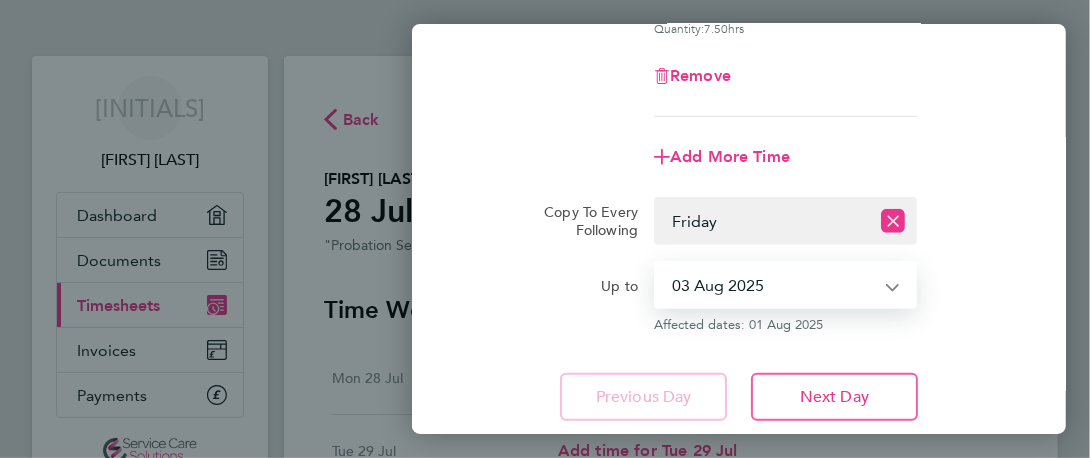 select on "2025-08-01" 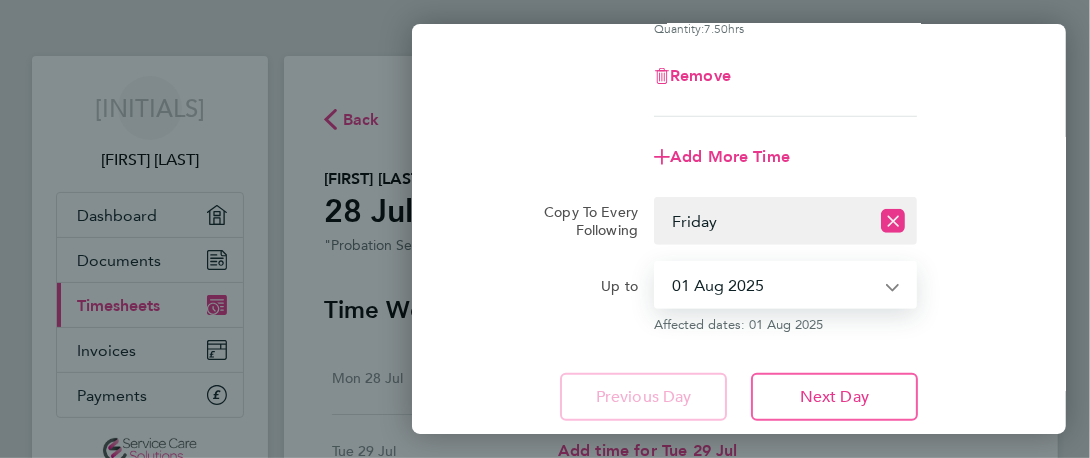click on "01 Aug 2025   02 Aug 2025   03 Aug 2025" at bounding box center [773, 285] 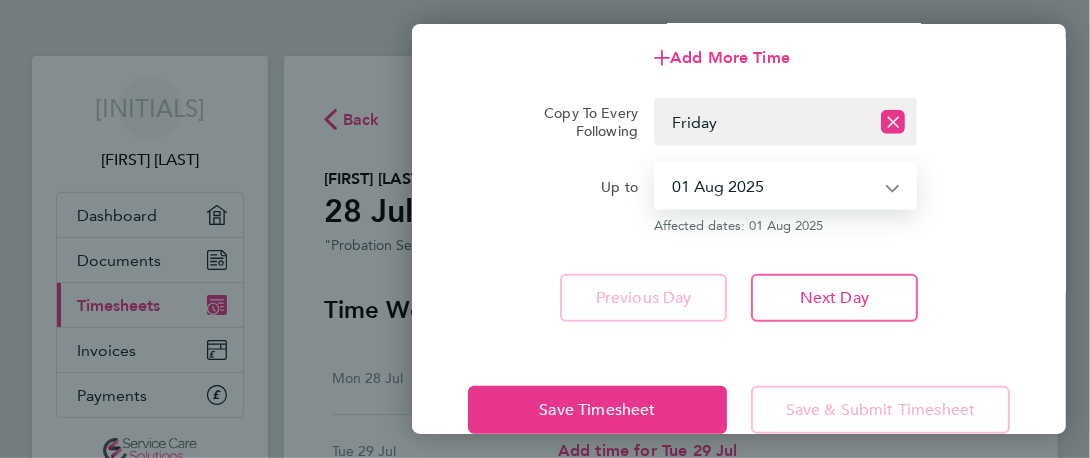 scroll, scrollTop: 532, scrollLeft: 0, axis: vertical 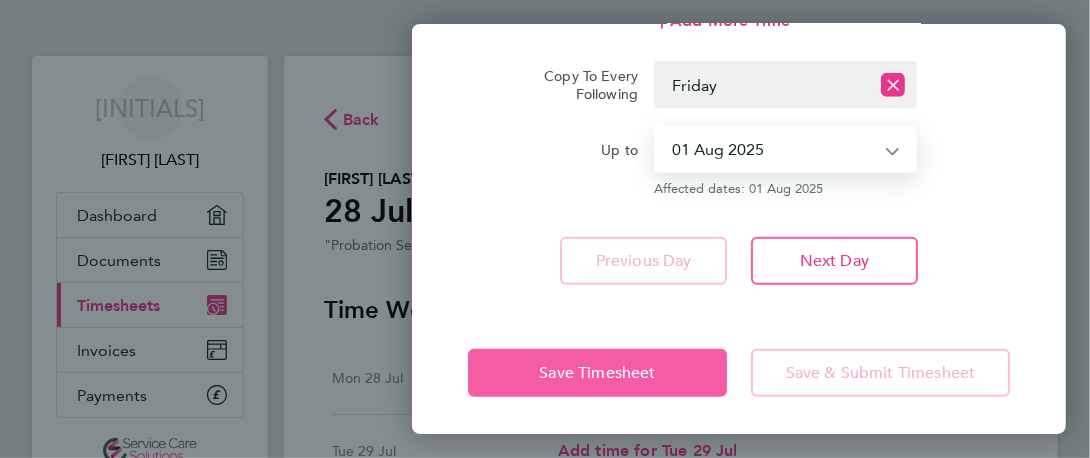click on "Save Timesheet" 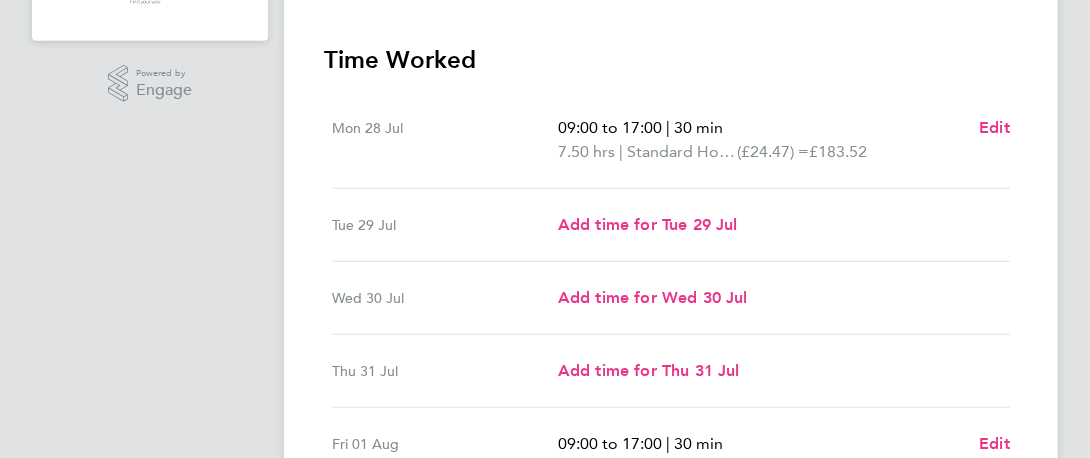scroll, scrollTop: 464, scrollLeft: 0, axis: vertical 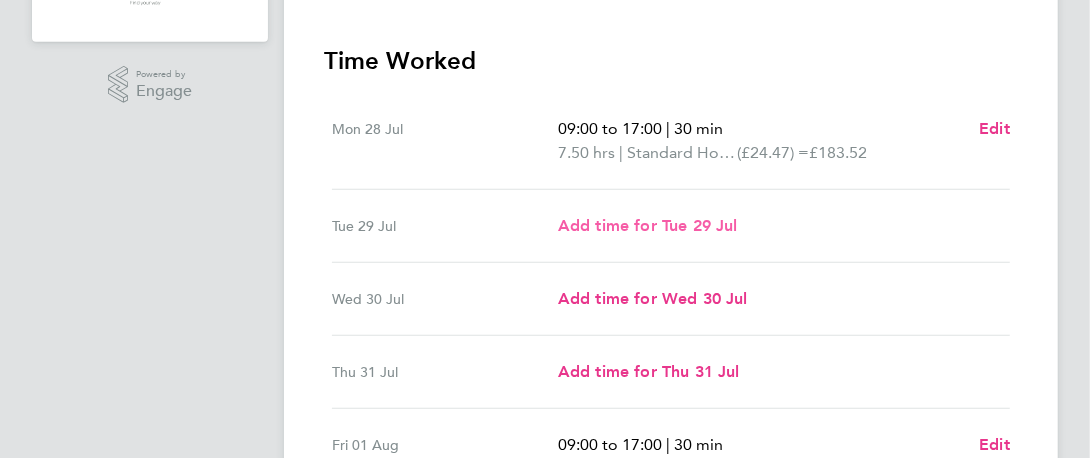 click on "Add time for Tue 29 Jul" at bounding box center [648, 225] 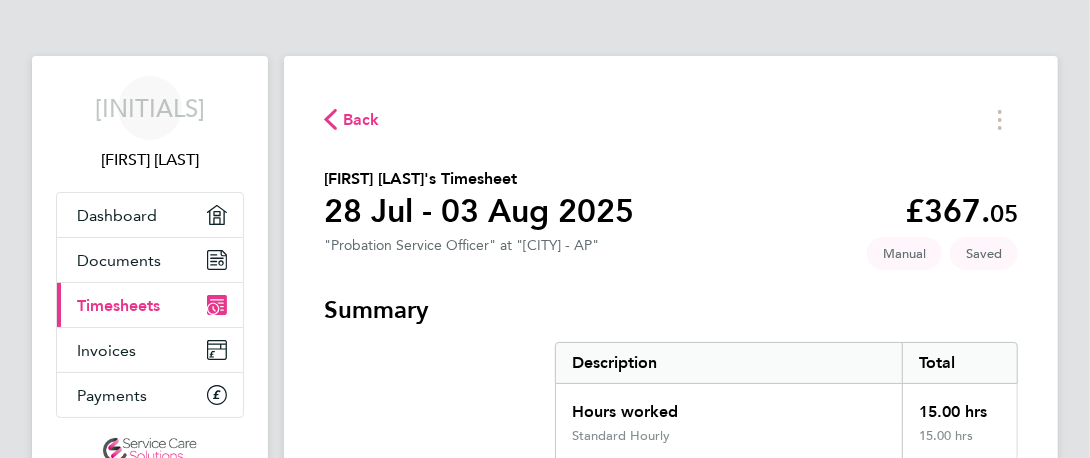 select on "30" 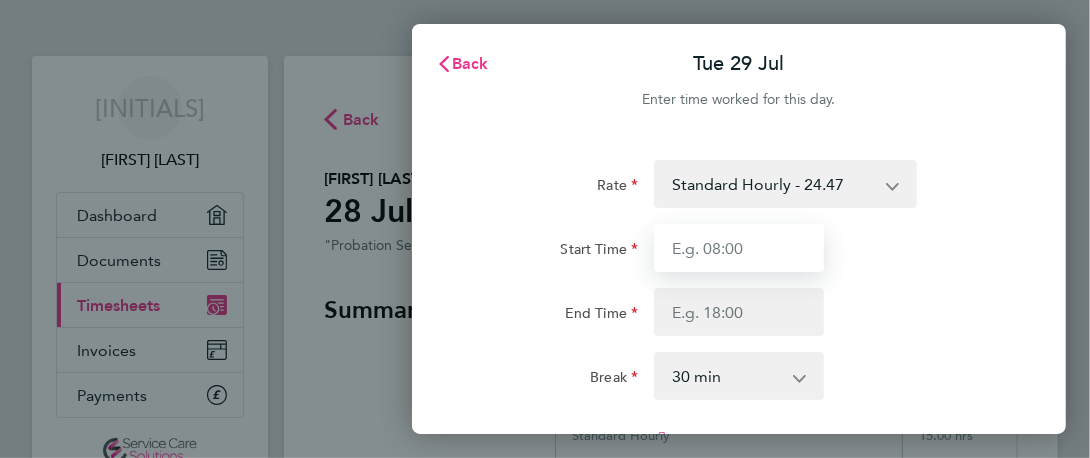 click on "Start Time" at bounding box center [739, 248] 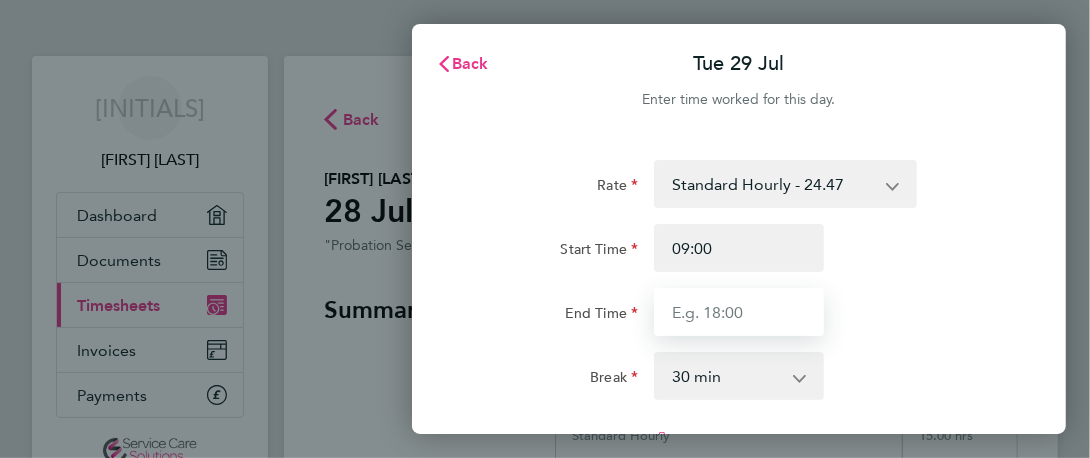 type on "17:00" 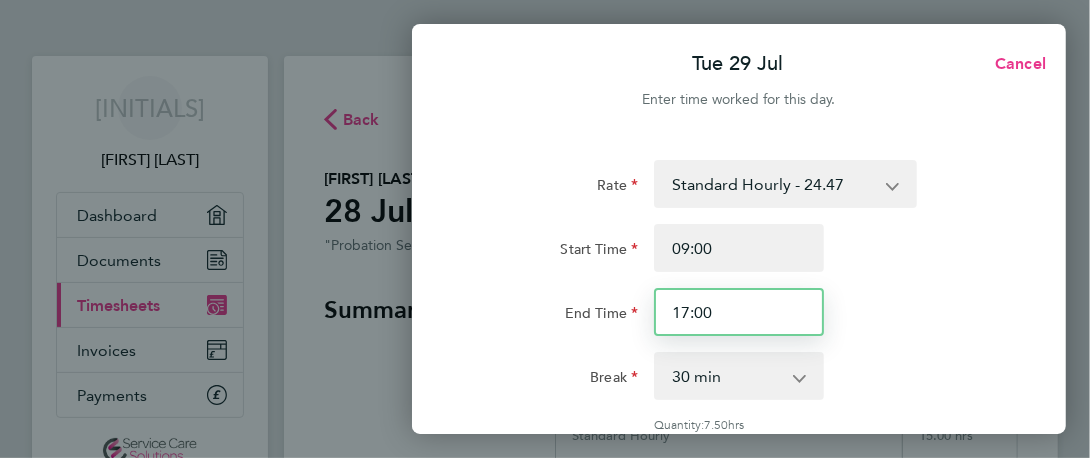 click on "17:00" at bounding box center [739, 312] 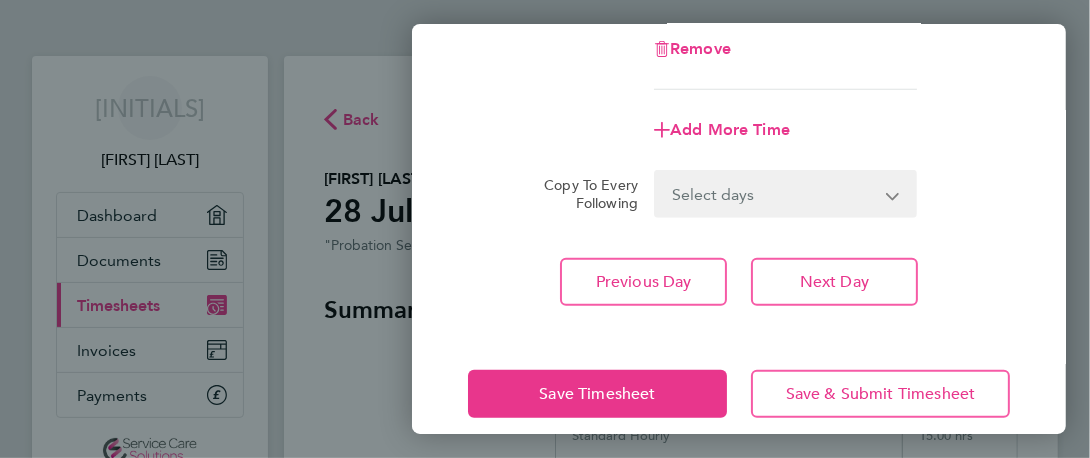 scroll, scrollTop: 444, scrollLeft: 0, axis: vertical 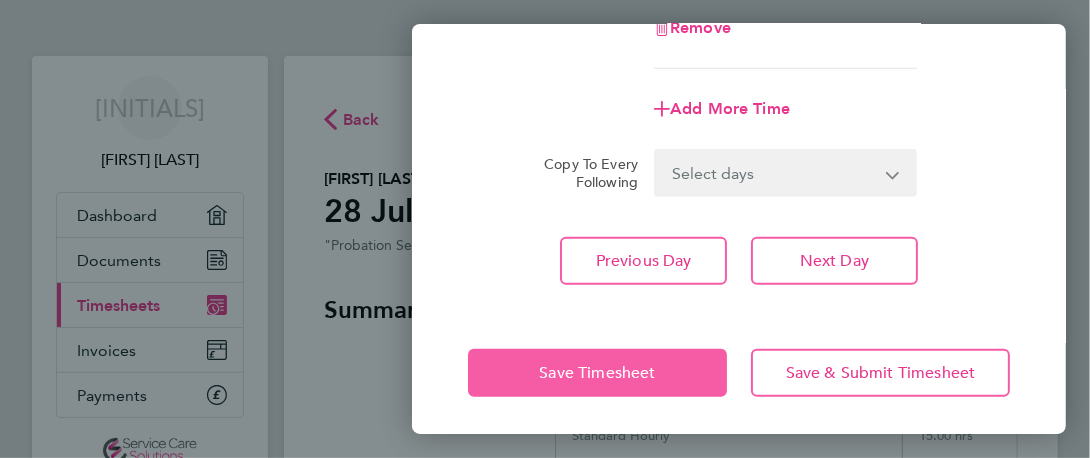 click on "Save Timesheet" 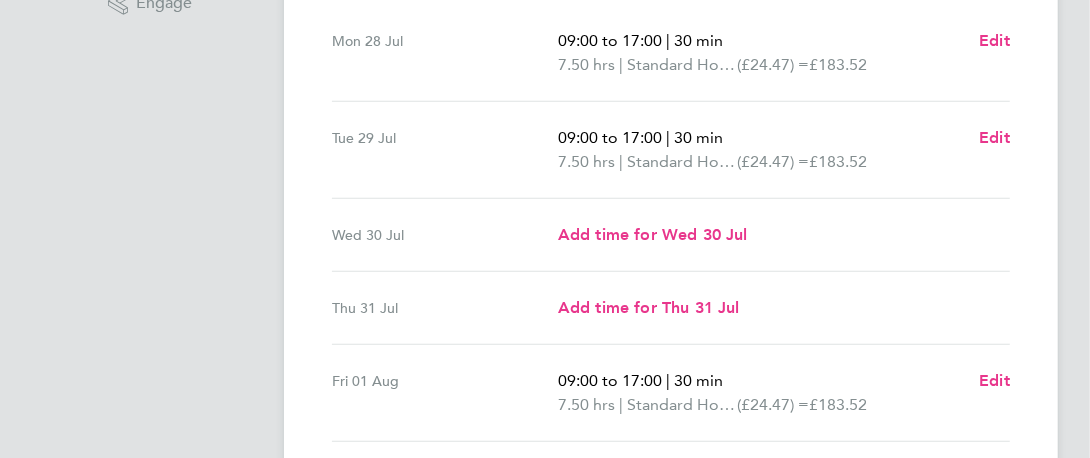 scroll, scrollTop: 557, scrollLeft: 0, axis: vertical 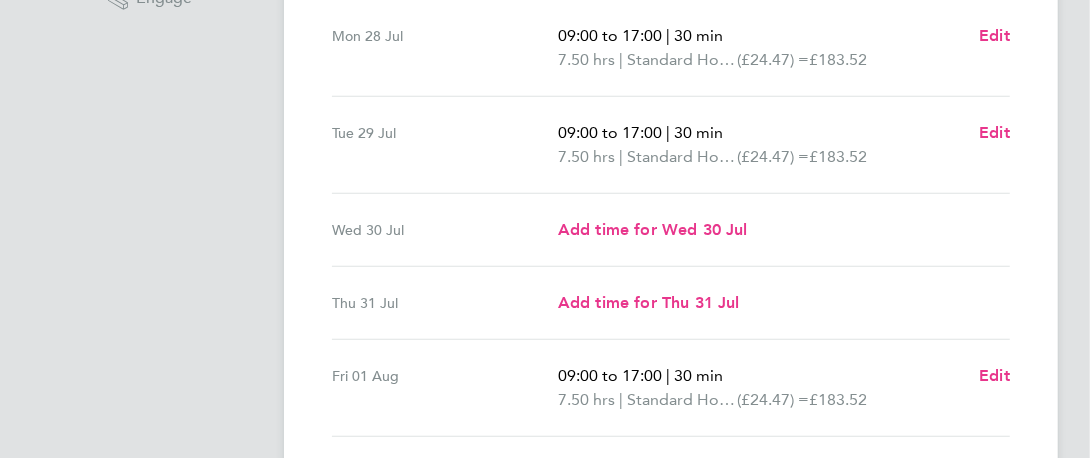 click on "Add time for Wed 30 Jul   Add time for Wed 30 Jul" at bounding box center [784, 230] 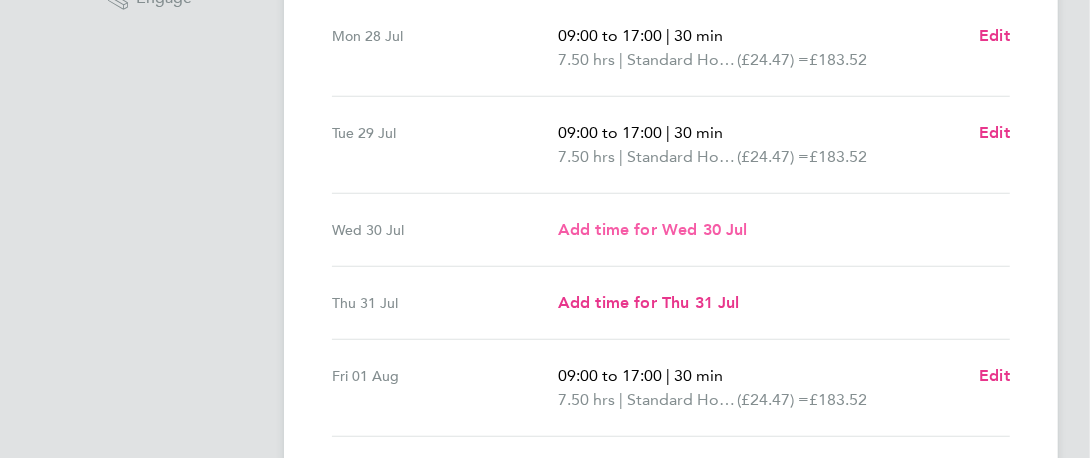 click on "Add time for Wed 30 Jul" at bounding box center [653, 229] 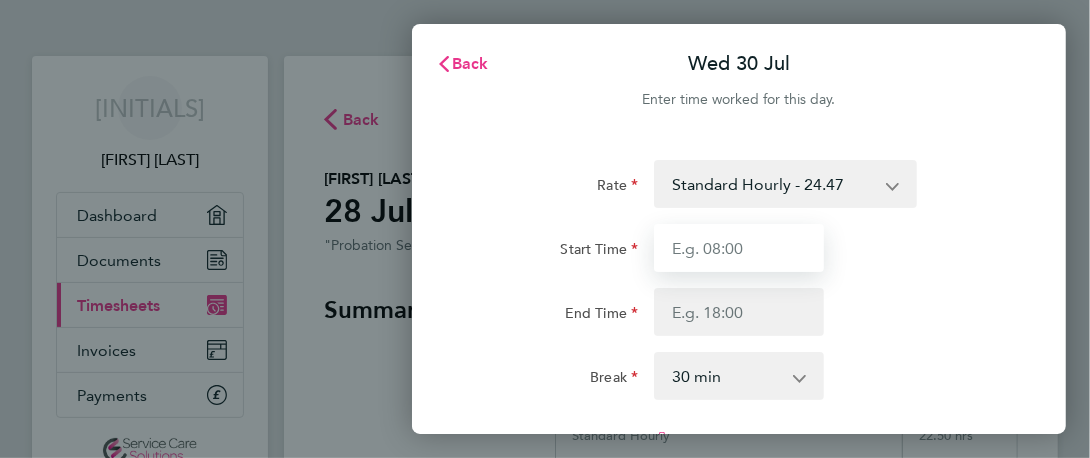 click on "Start Time" at bounding box center [739, 248] 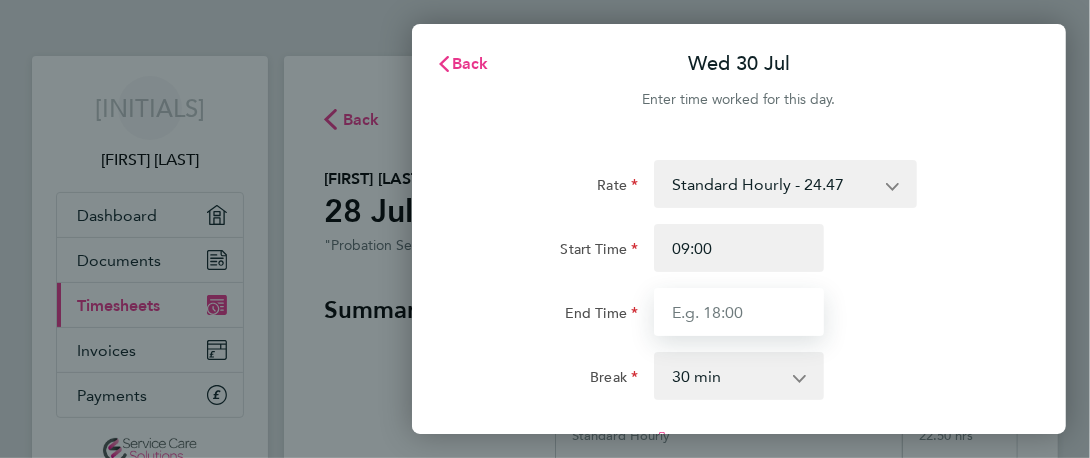 type on "17:00" 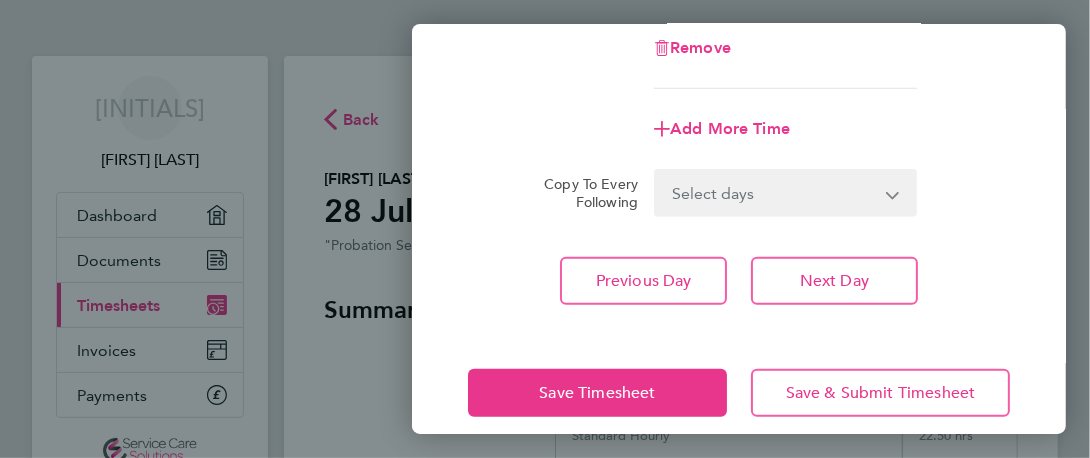scroll, scrollTop: 444, scrollLeft: 0, axis: vertical 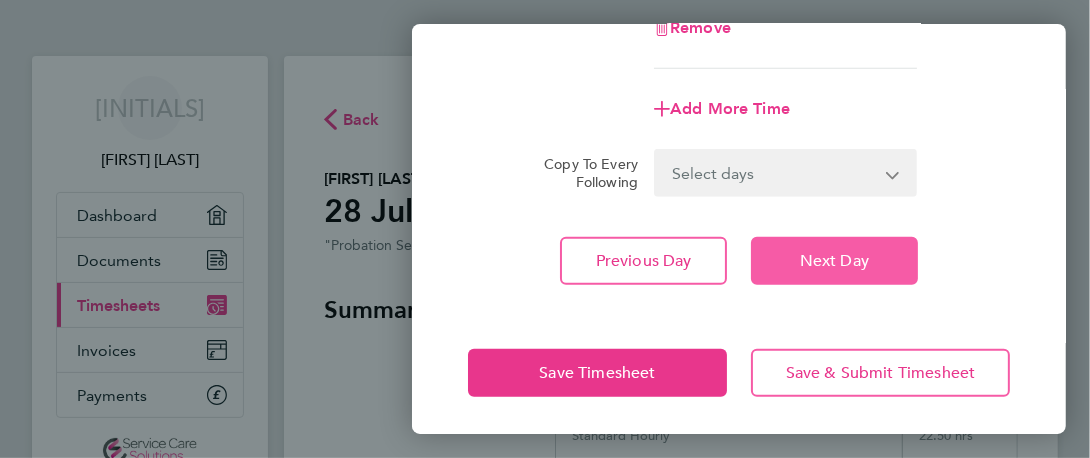 click on "Next Day" 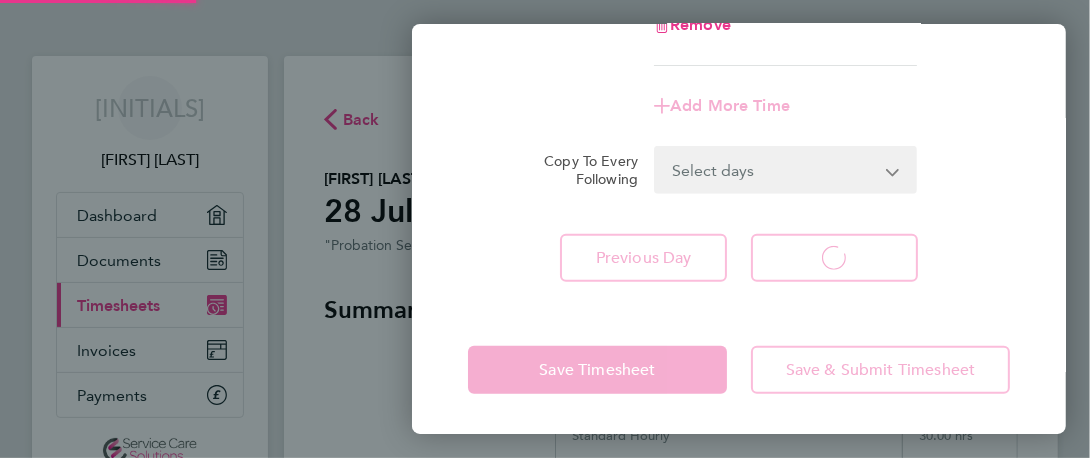 scroll, scrollTop: 413, scrollLeft: 0, axis: vertical 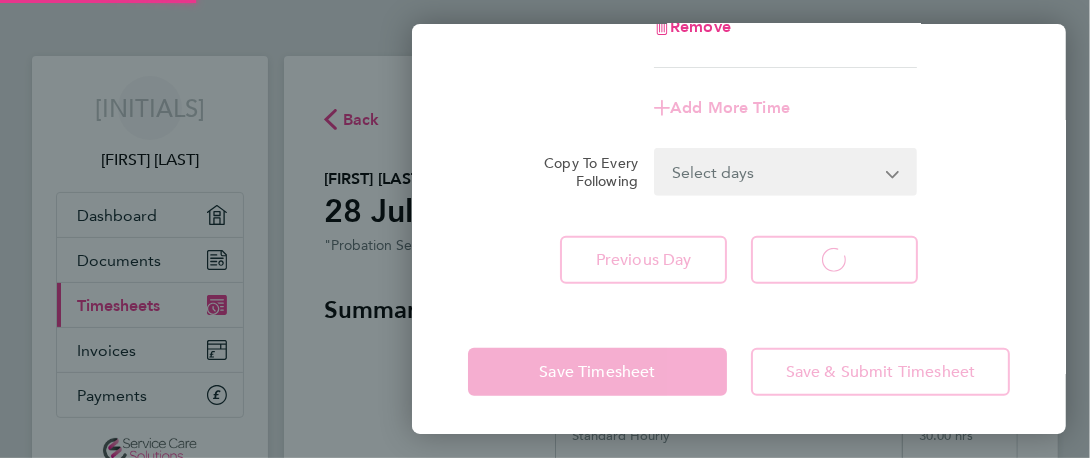 select on "30" 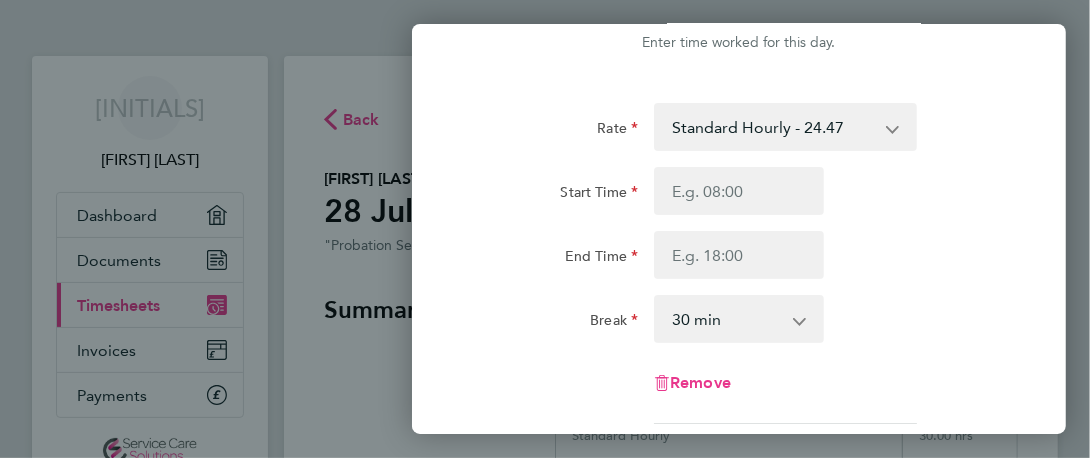 scroll, scrollTop: 0, scrollLeft: 0, axis: both 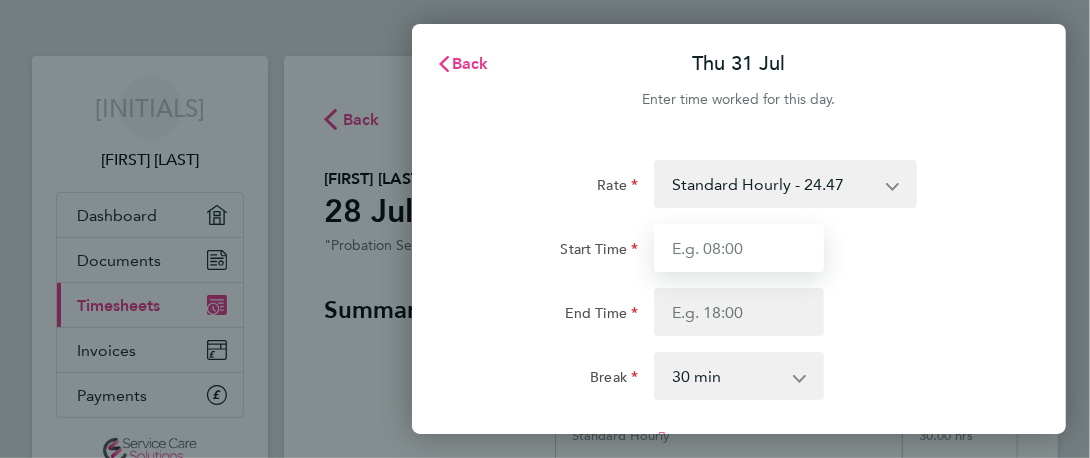 click on "Start Time" at bounding box center [739, 248] 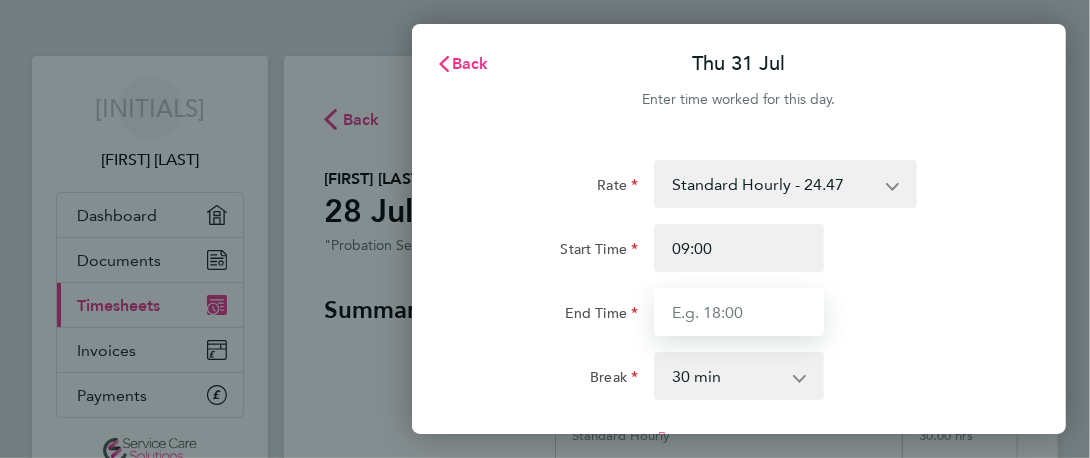 type on "17:00" 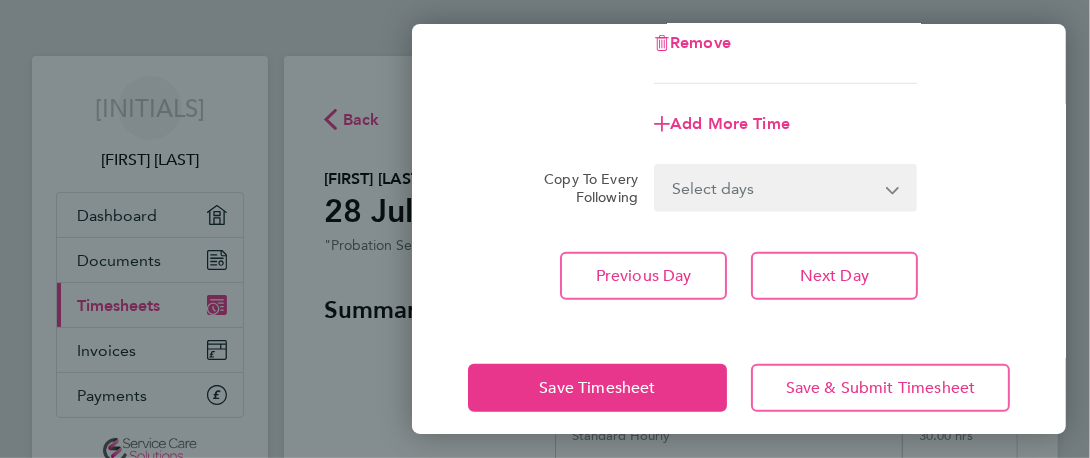 scroll, scrollTop: 444, scrollLeft: 0, axis: vertical 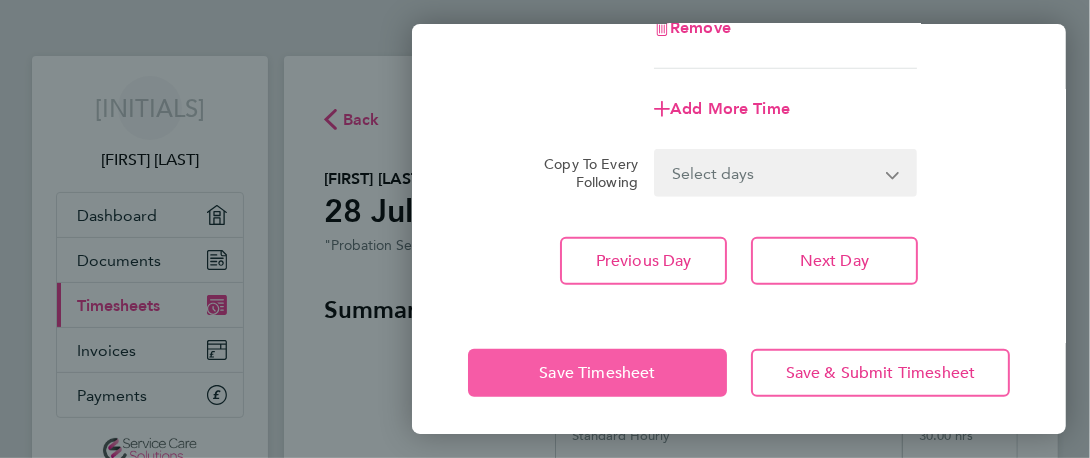 click on "Save Timesheet" 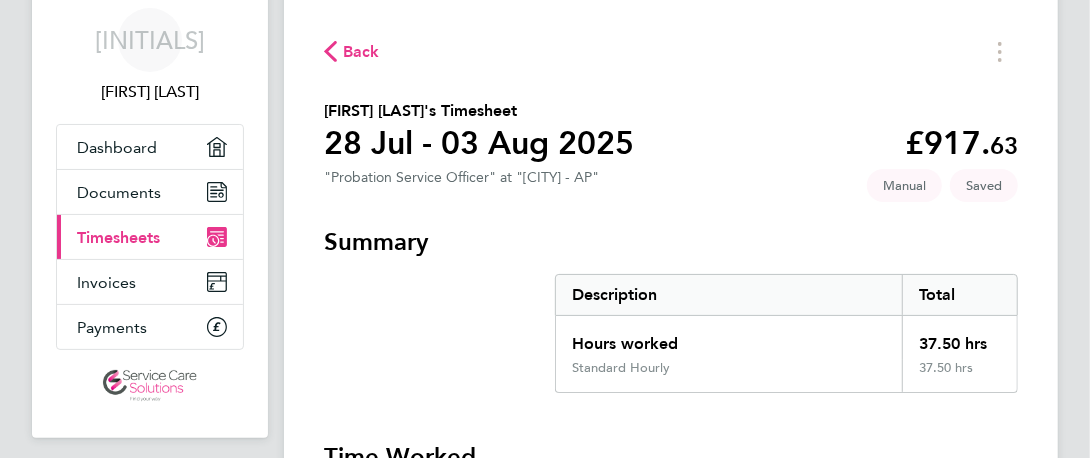 click on "Total" at bounding box center (959, 295) 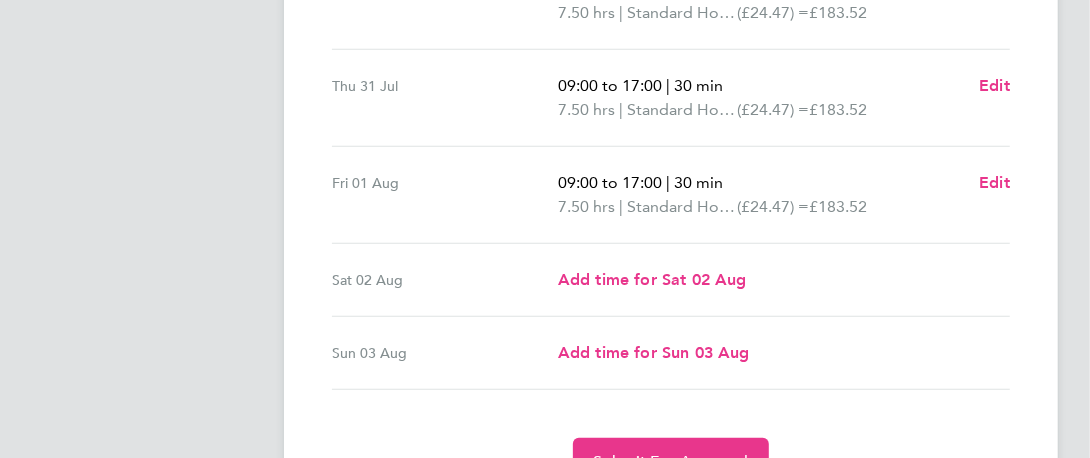 scroll, scrollTop: 902, scrollLeft: 0, axis: vertical 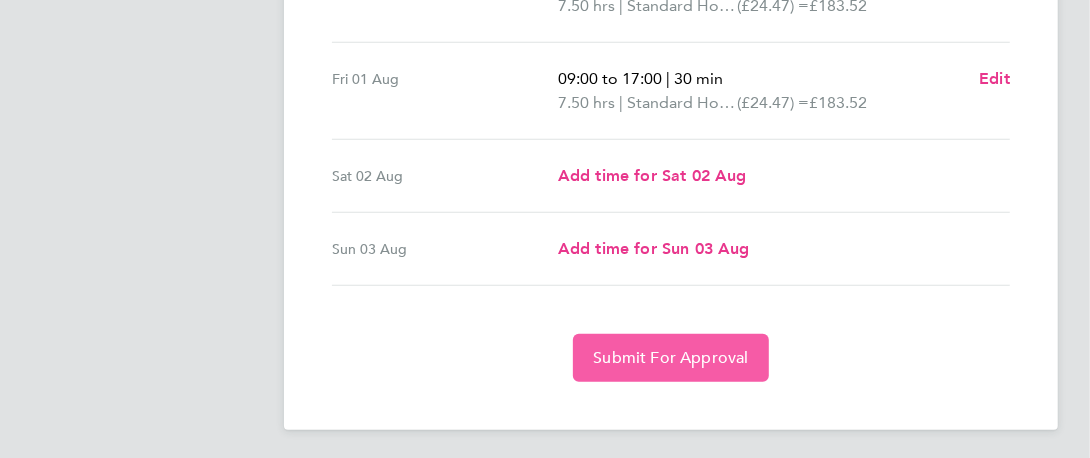 click on "Submit For Approval" 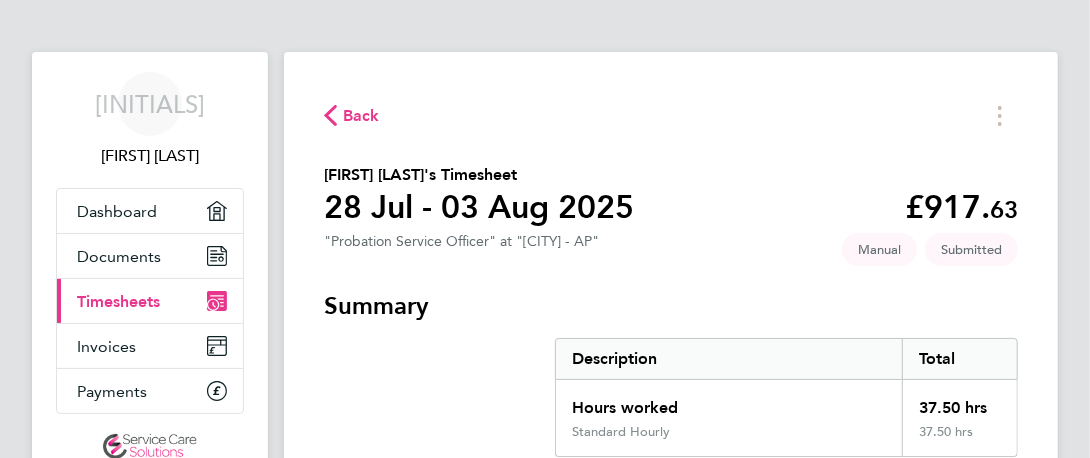 scroll, scrollTop: 2, scrollLeft: 0, axis: vertical 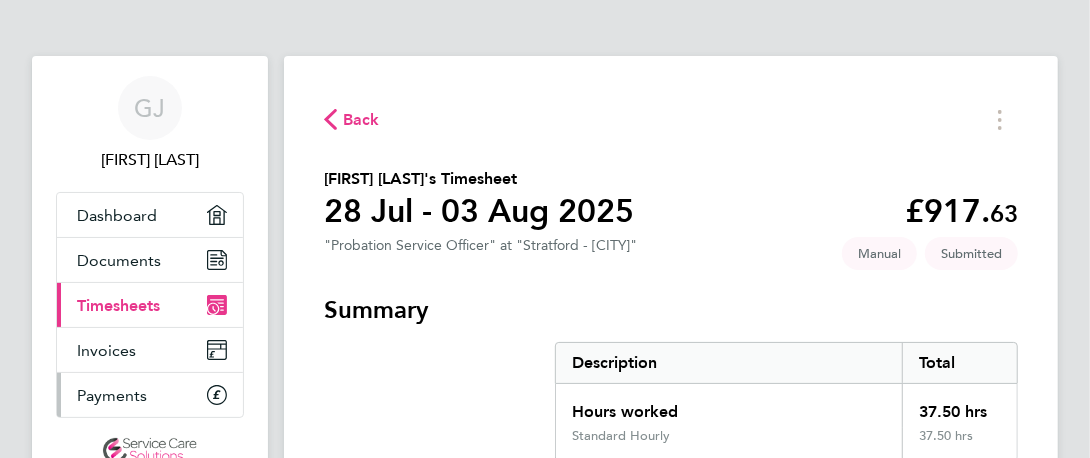 click on "Payments" at bounding box center (112, 395) 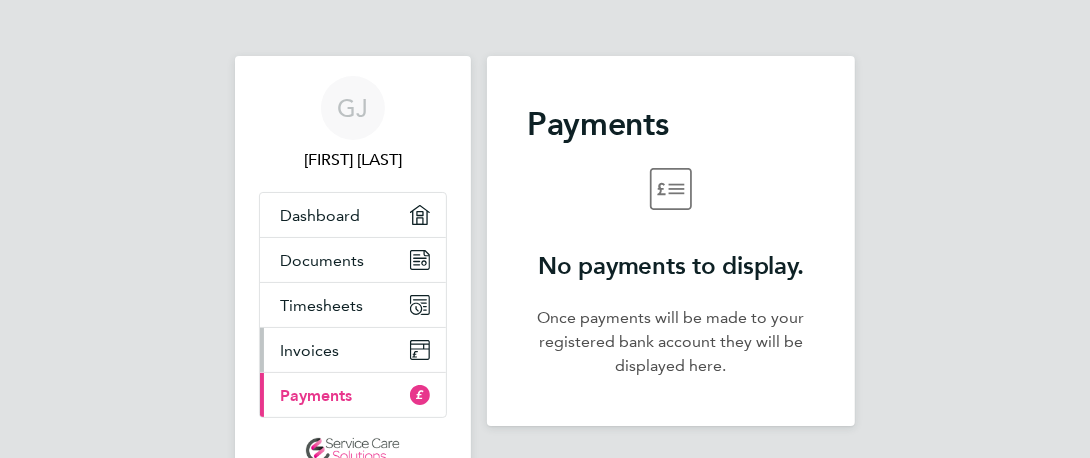 click on "Invoices" at bounding box center [309, 350] 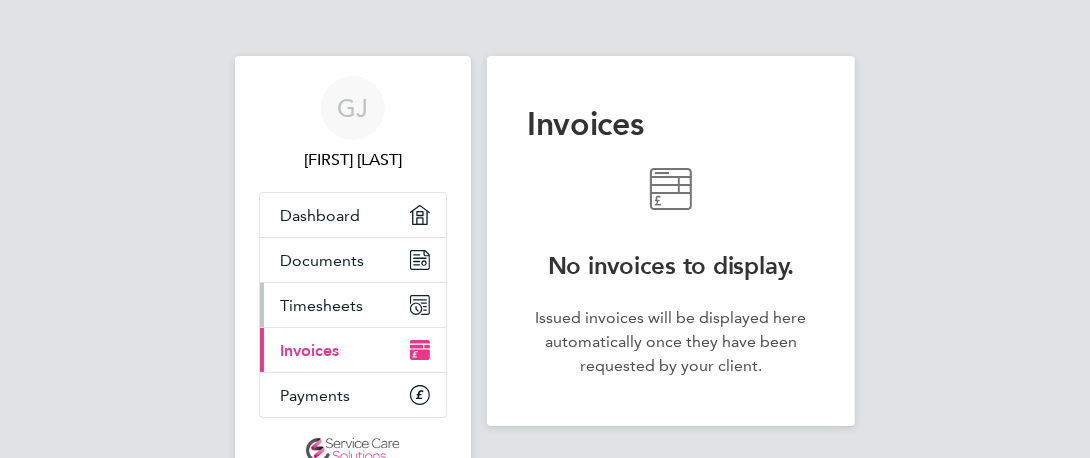 click on "Timesheets" at bounding box center [321, 305] 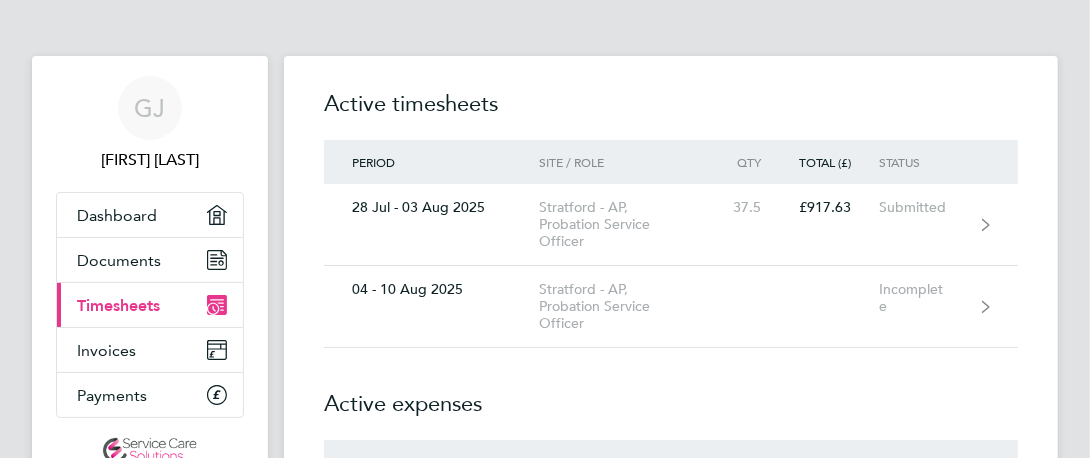 click on "Active expenses" 